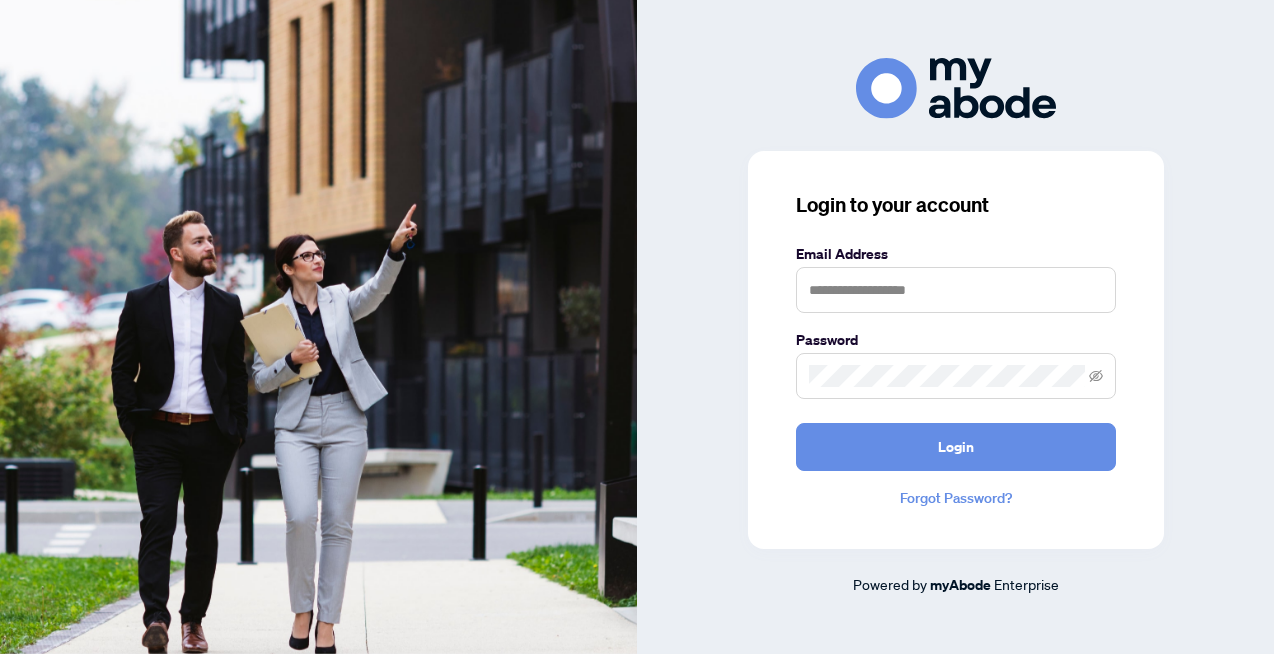 scroll, scrollTop: 0, scrollLeft: 0, axis: both 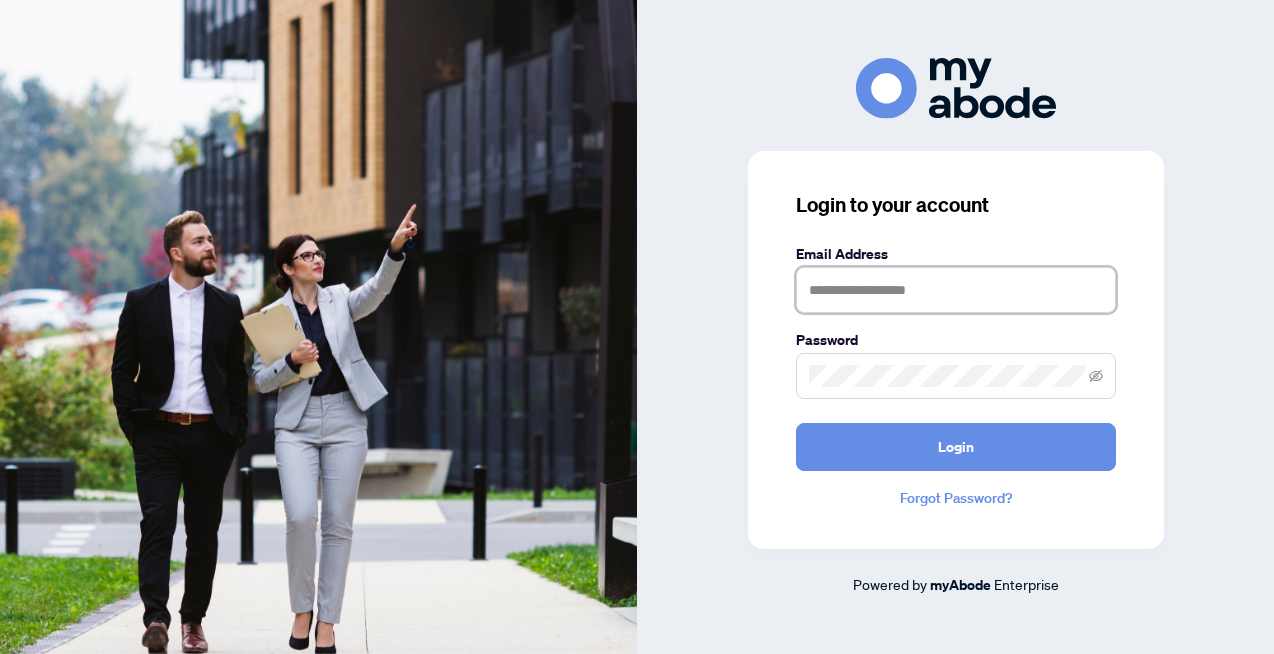 click at bounding box center (956, 290) 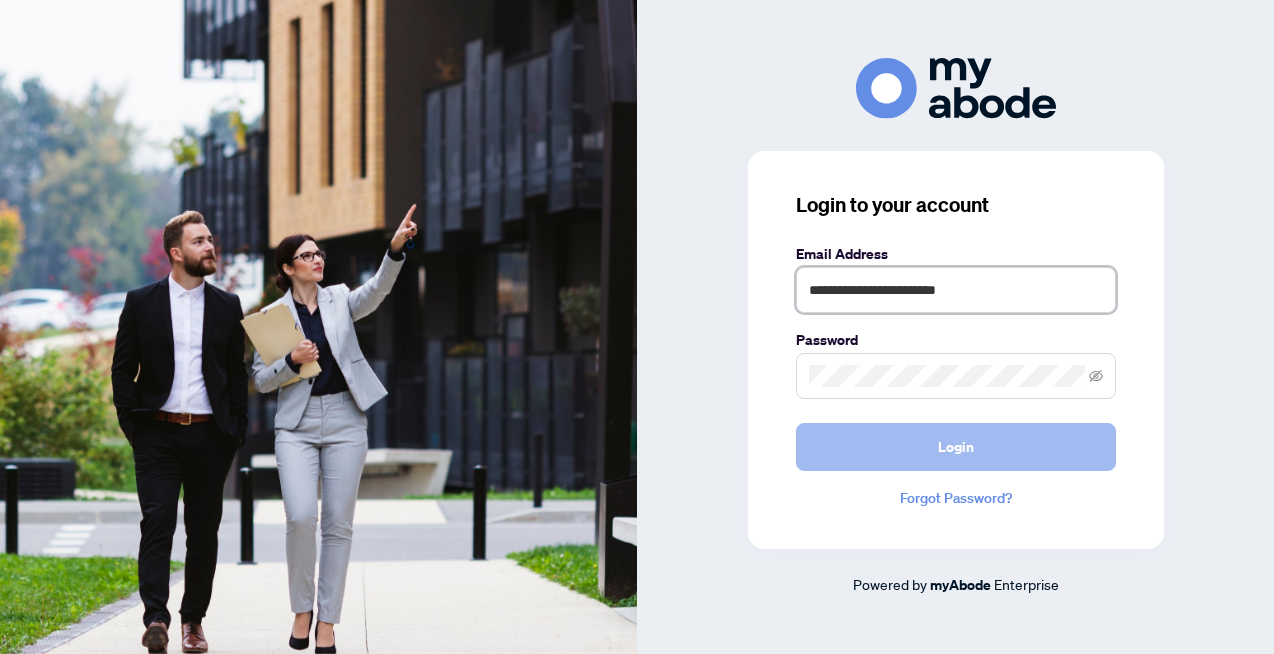 type on "**********" 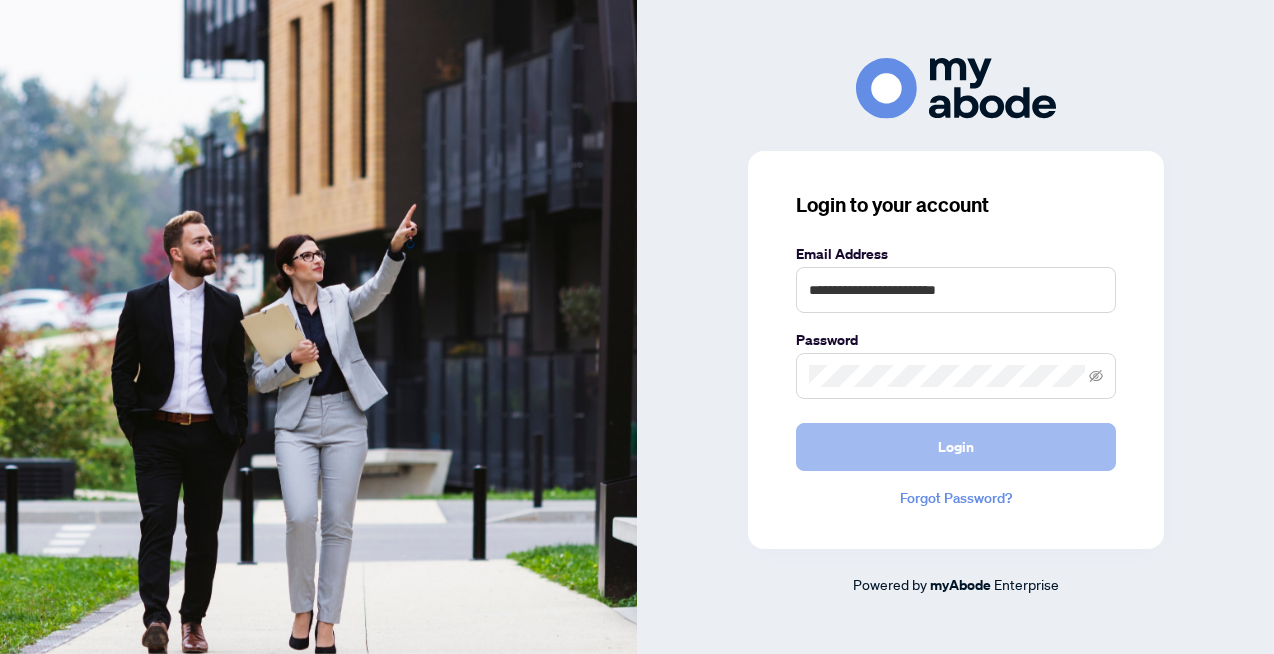 click on "Login" at bounding box center [956, 447] 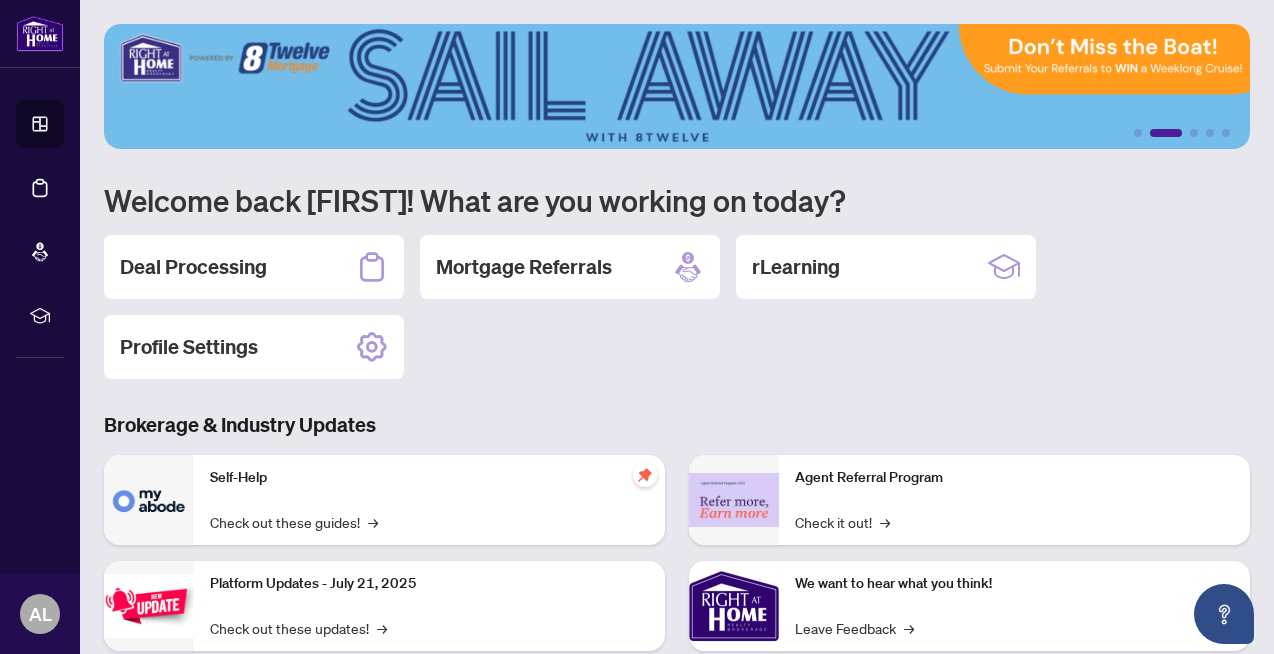 scroll, scrollTop: 0, scrollLeft: 0, axis: both 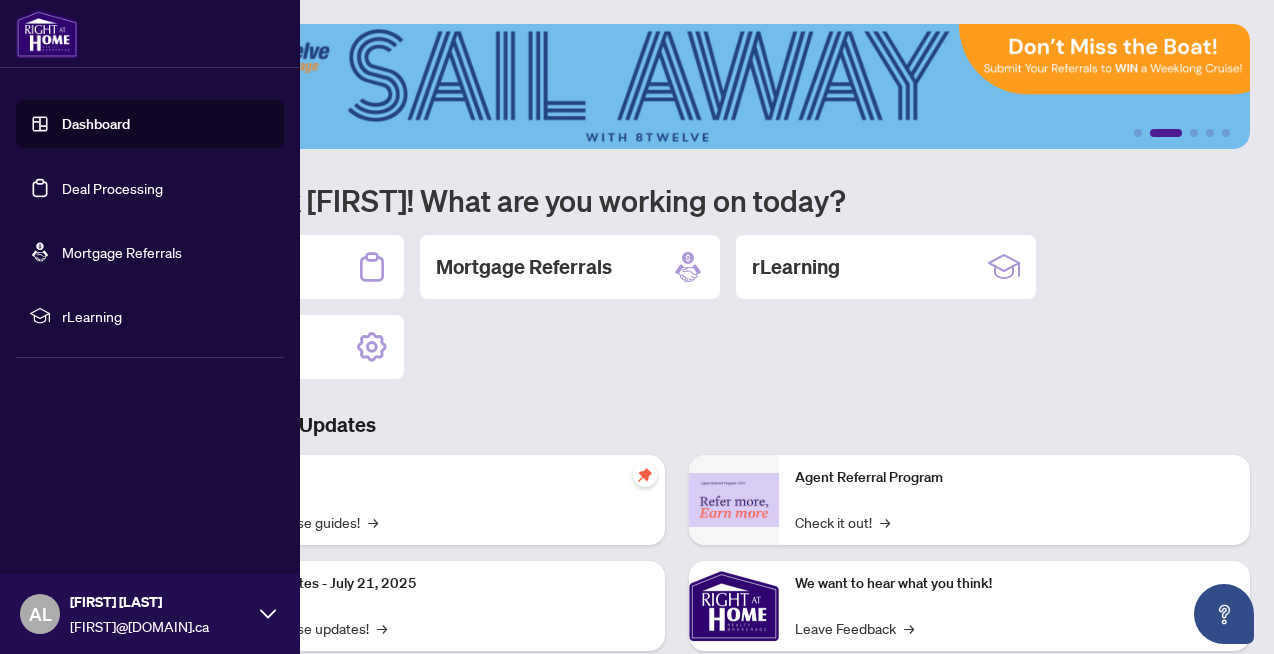 click on "Dashboard" at bounding box center (96, 124) 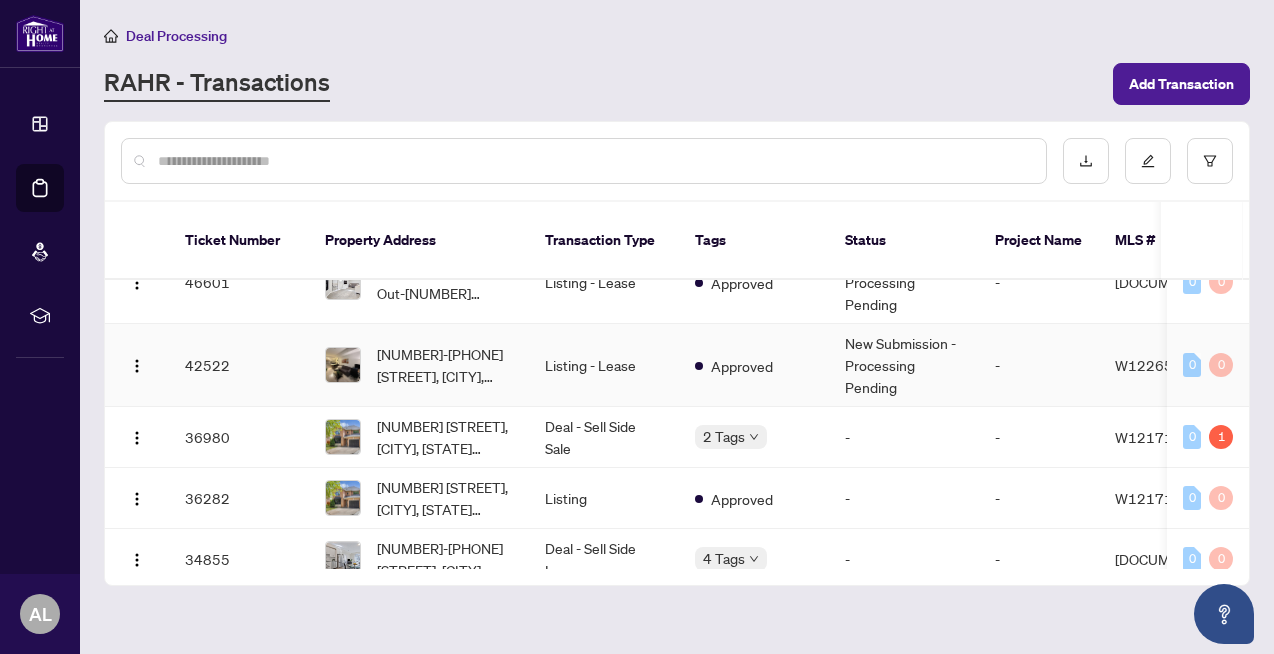 scroll, scrollTop: 0, scrollLeft: 0, axis: both 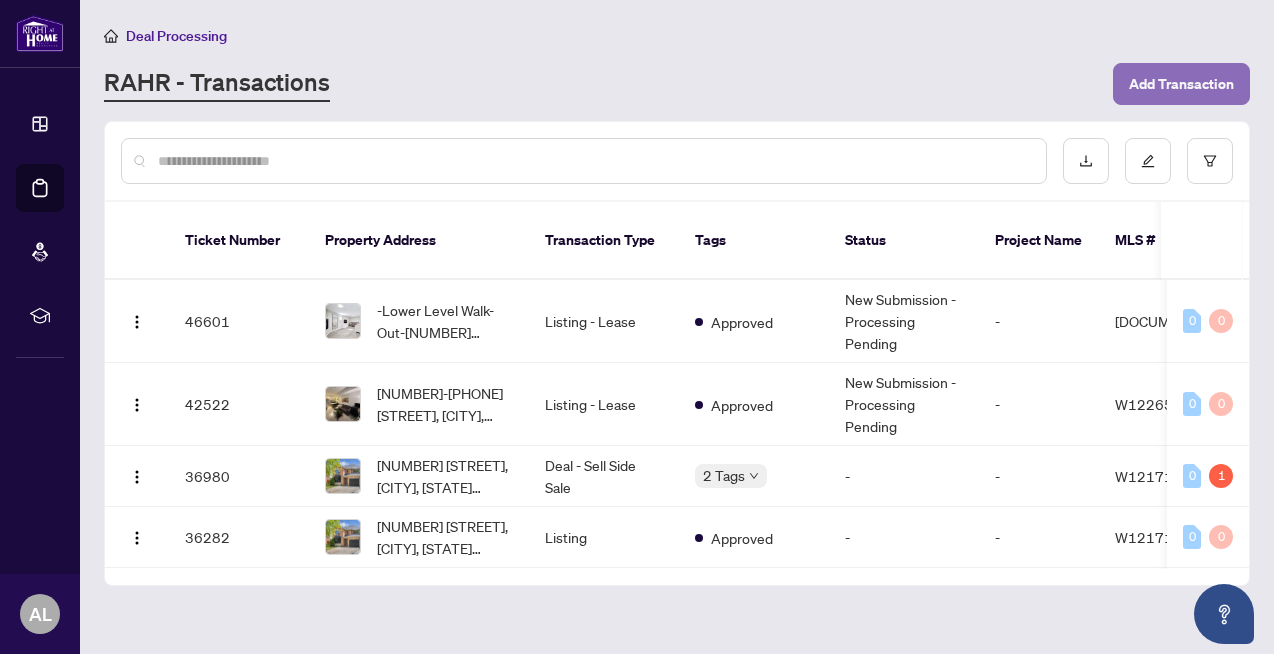click on "Add Transaction" at bounding box center [1181, 84] 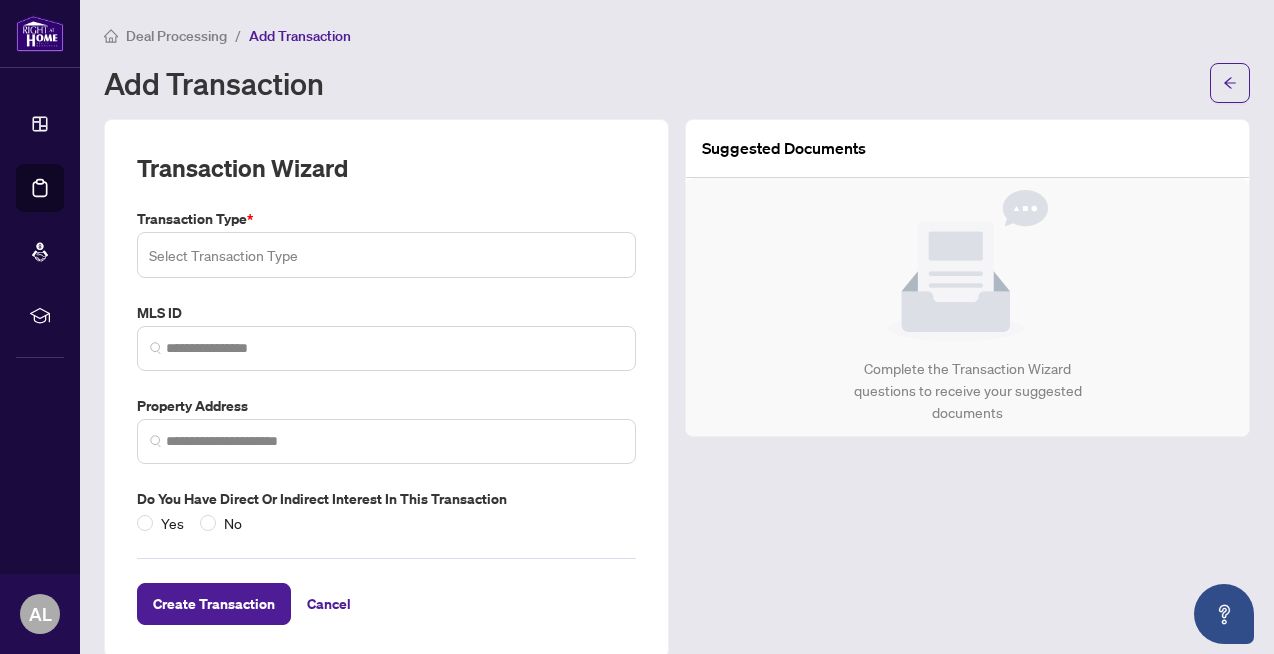 click at bounding box center (386, 255) 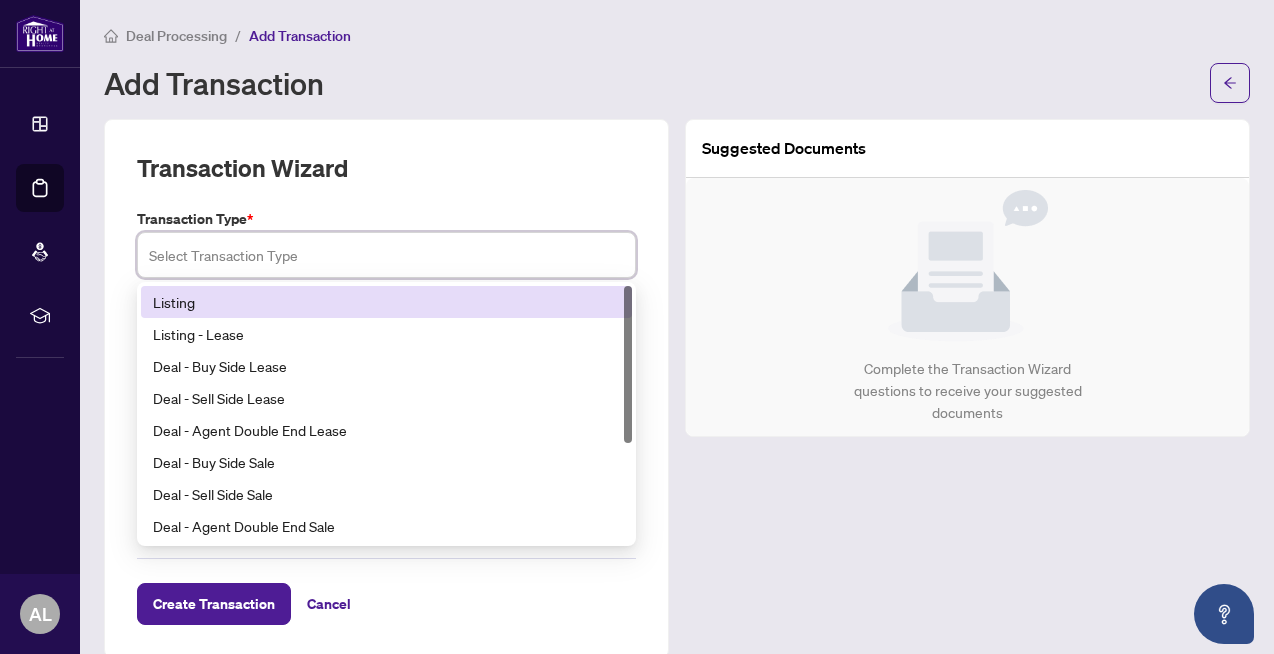 click on "Listing" at bounding box center (386, 302) 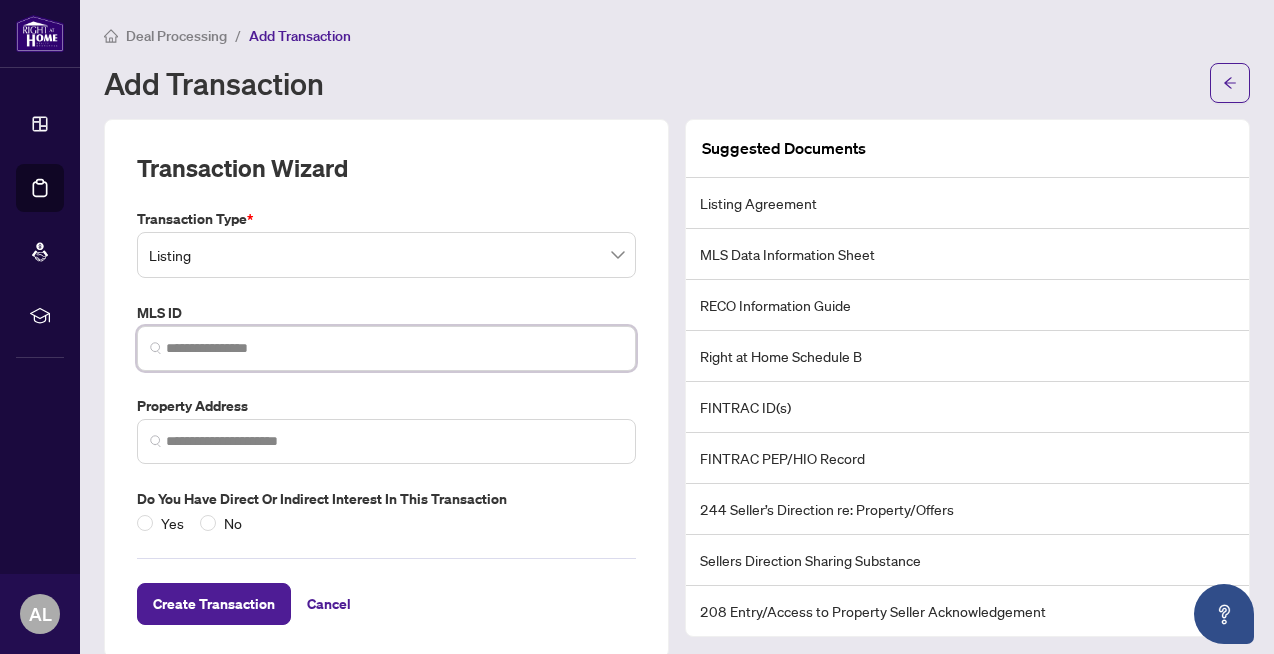 click at bounding box center [394, 348] 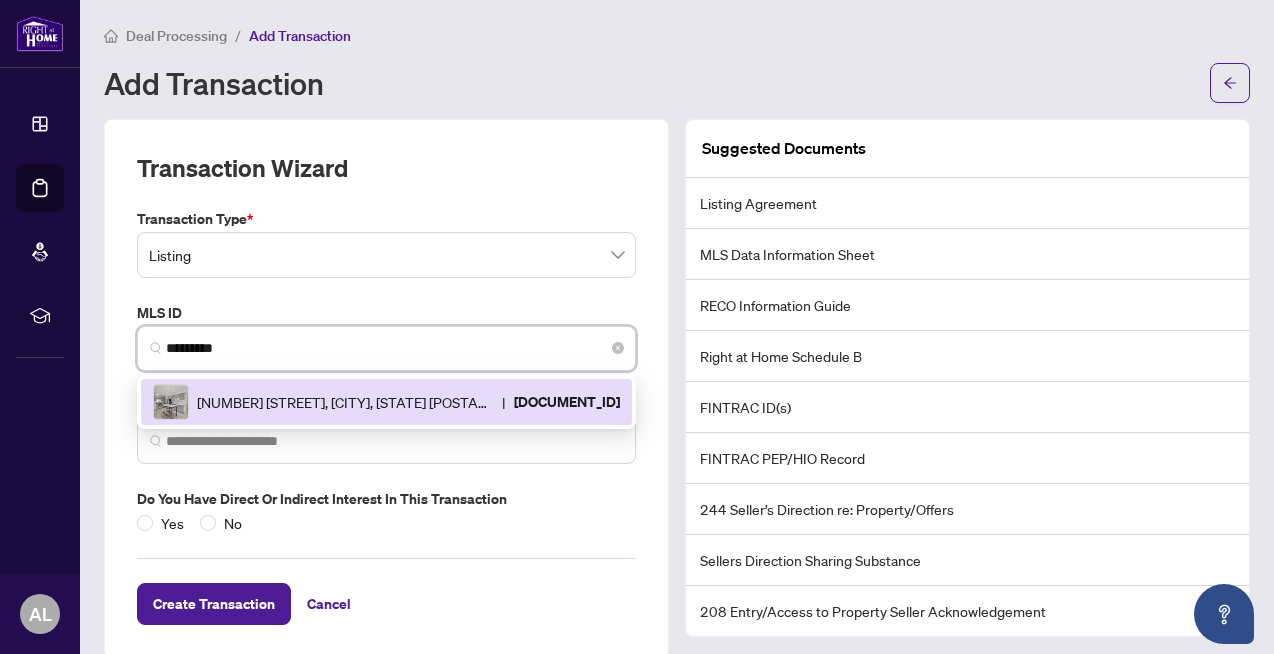 click on "[NUMBER] [STREET], [CITY], [STATE] [POSTAL_CODE], [COUNTRY]" at bounding box center (345, 402) 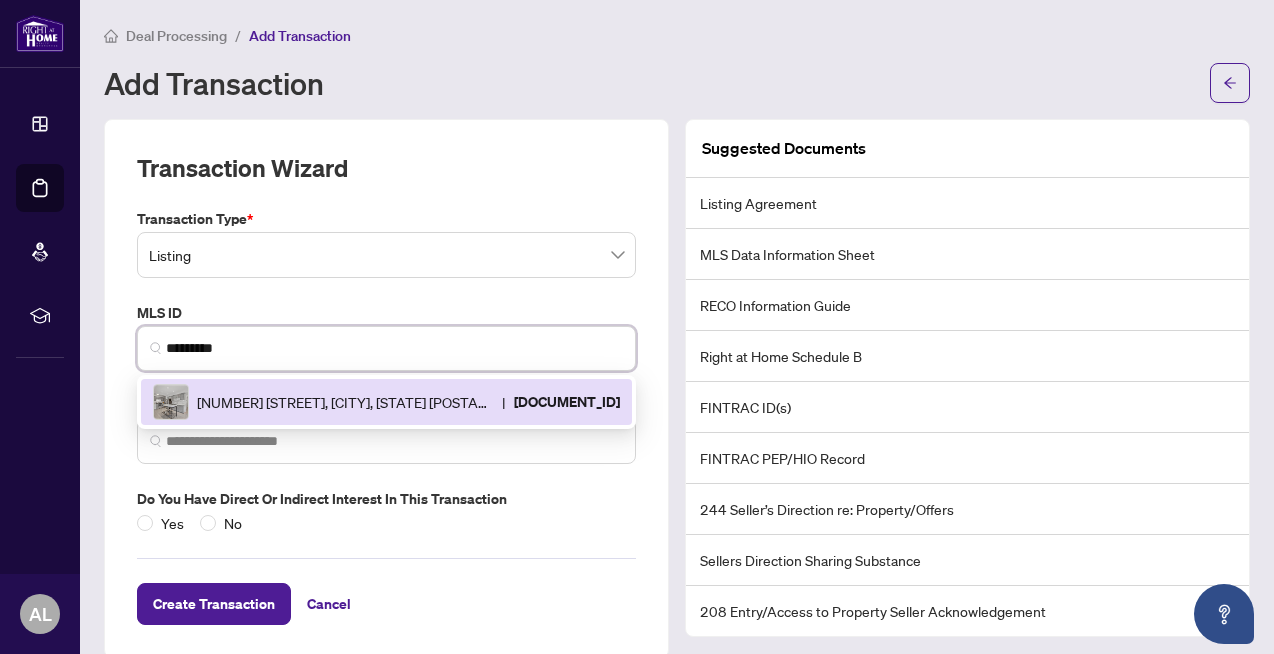type on "**********" 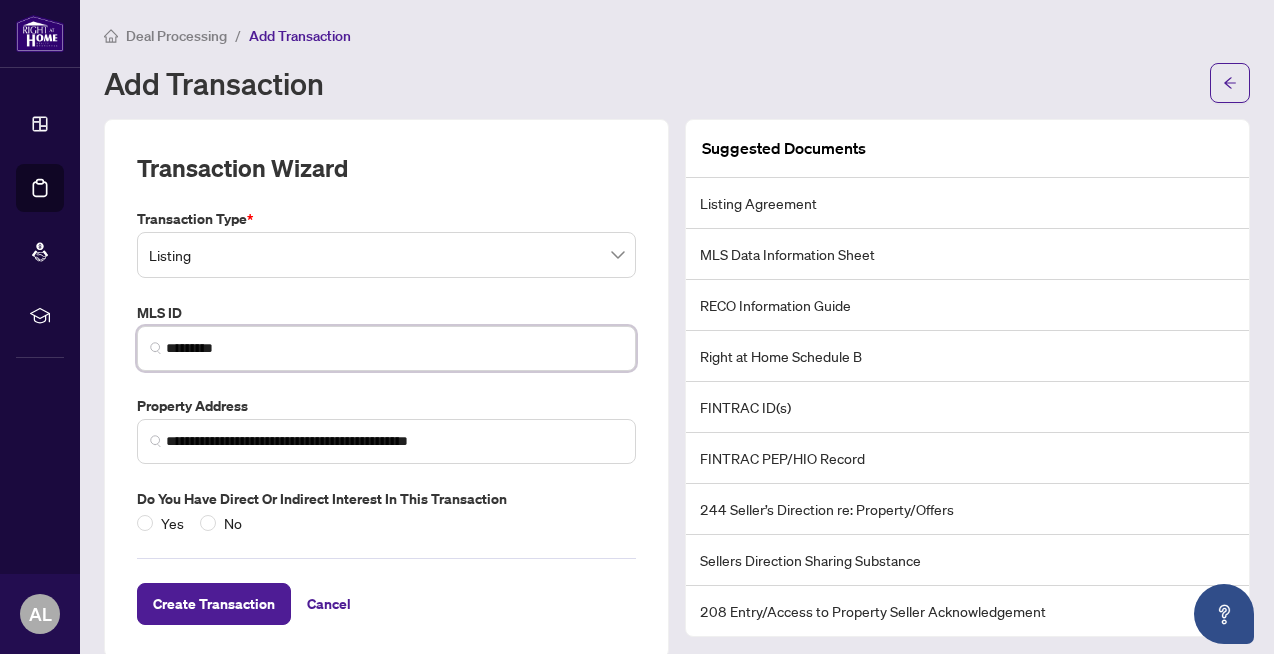 scroll, scrollTop: 27, scrollLeft: 0, axis: vertical 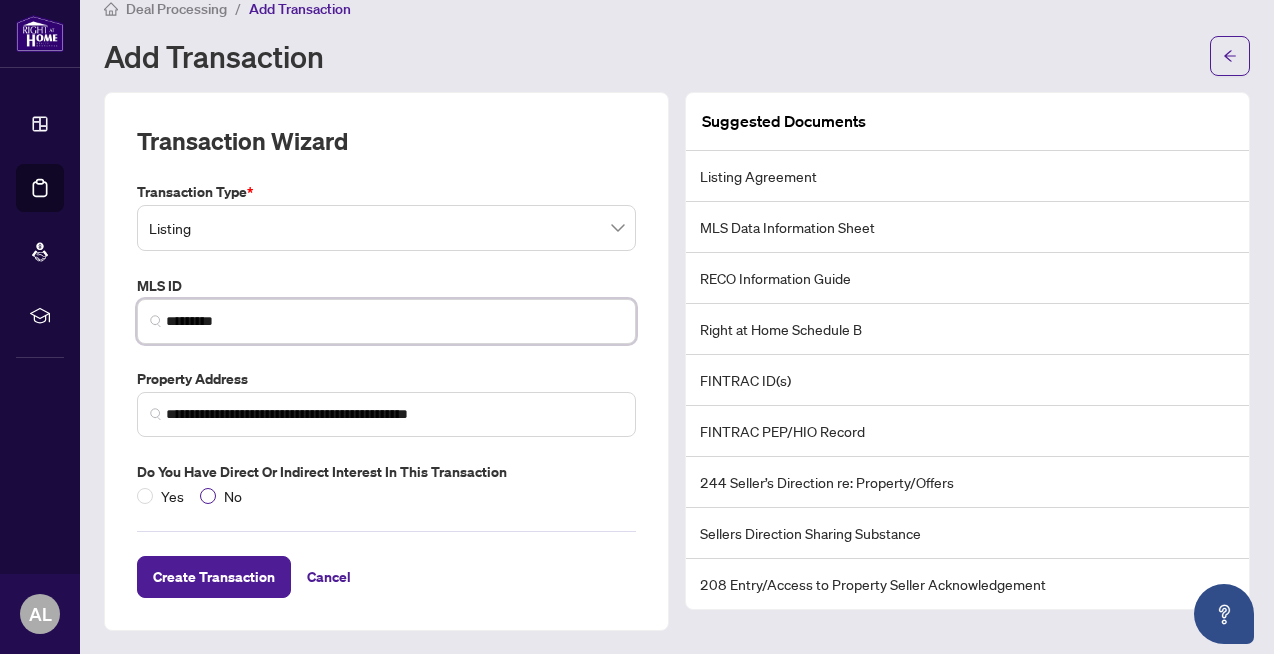 type on "*********" 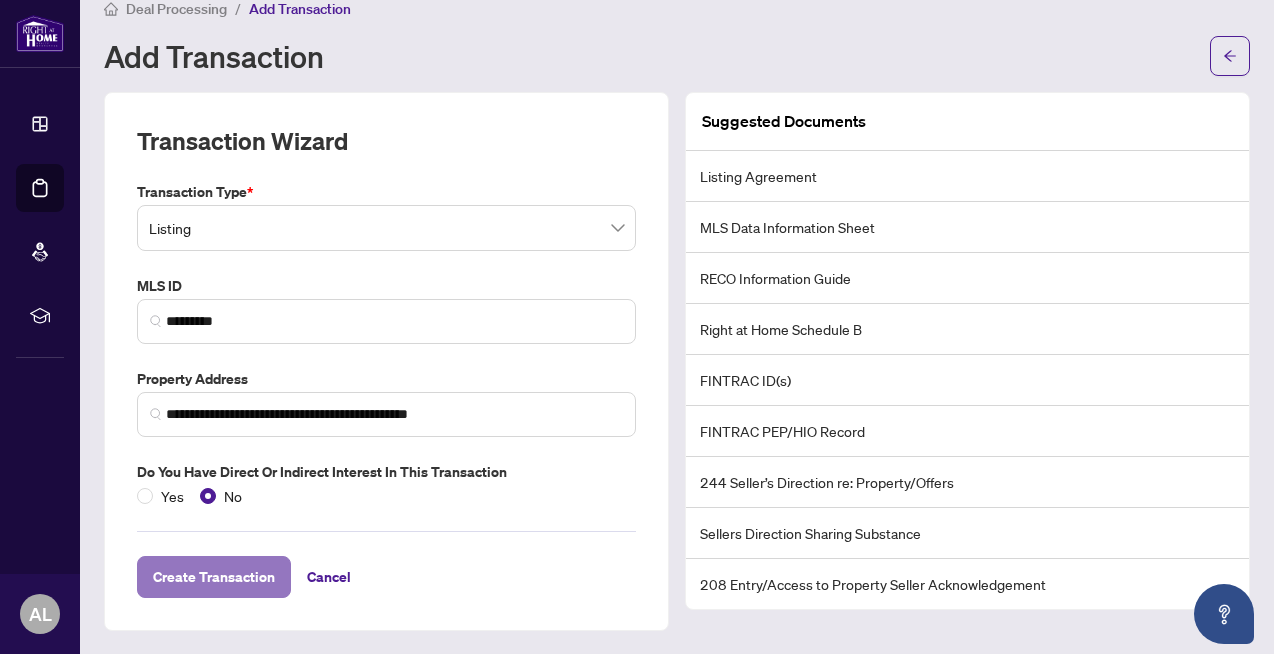 click on "Create Transaction" at bounding box center [214, 577] 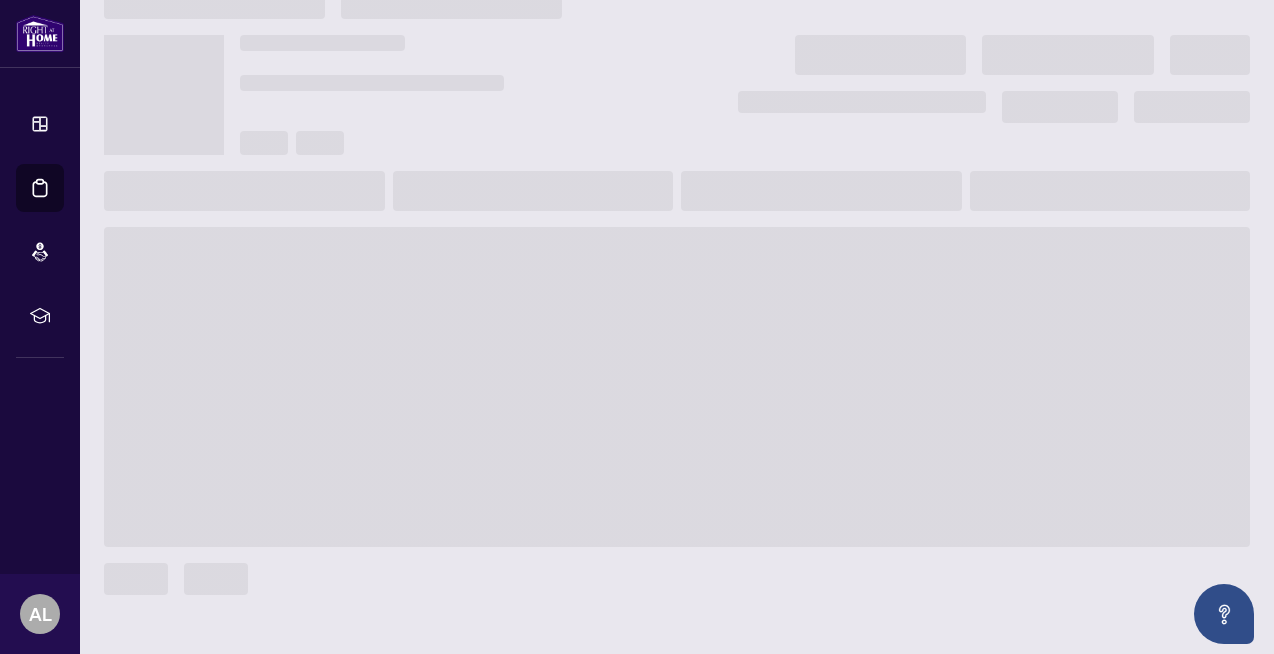 scroll, scrollTop: 0, scrollLeft: 0, axis: both 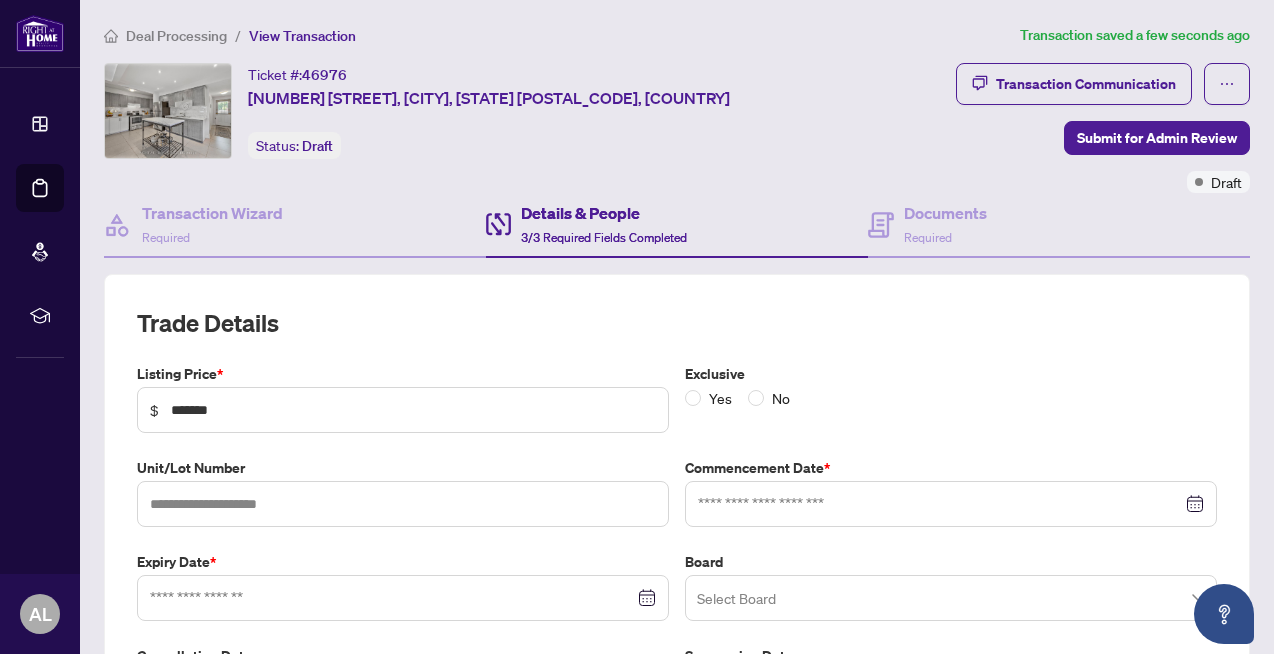 type on "**********" 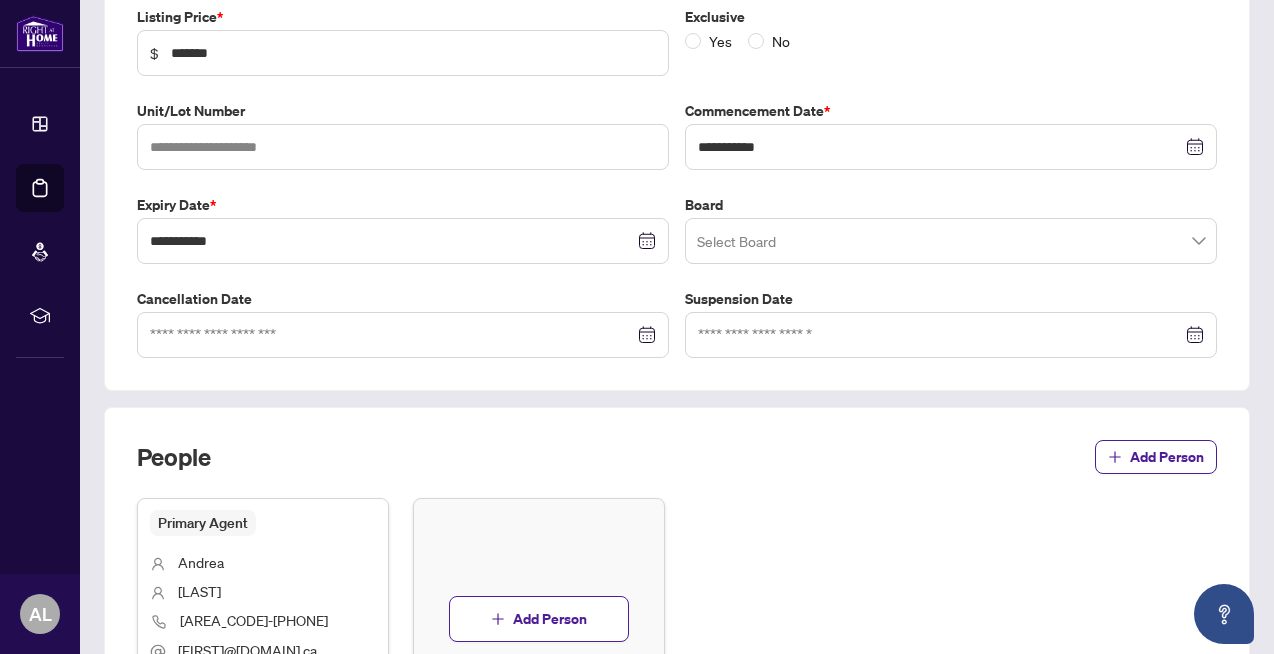 scroll, scrollTop: 367, scrollLeft: 0, axis: vertical 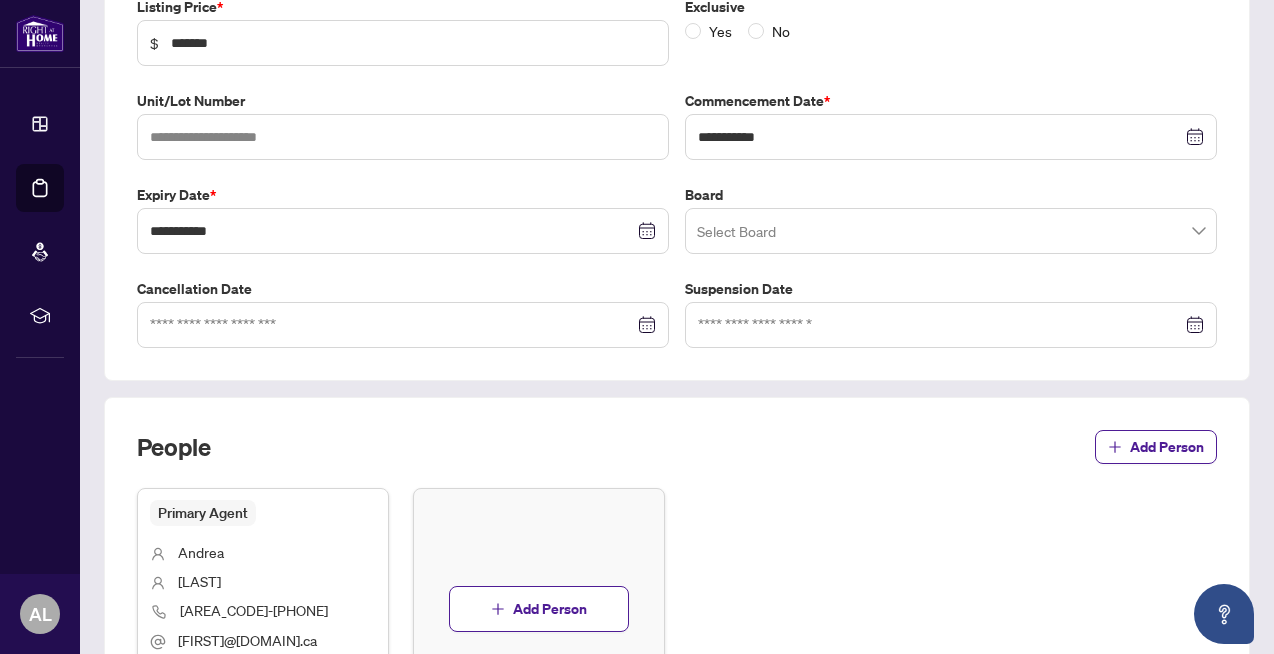 click at bounding box center (951, 231) 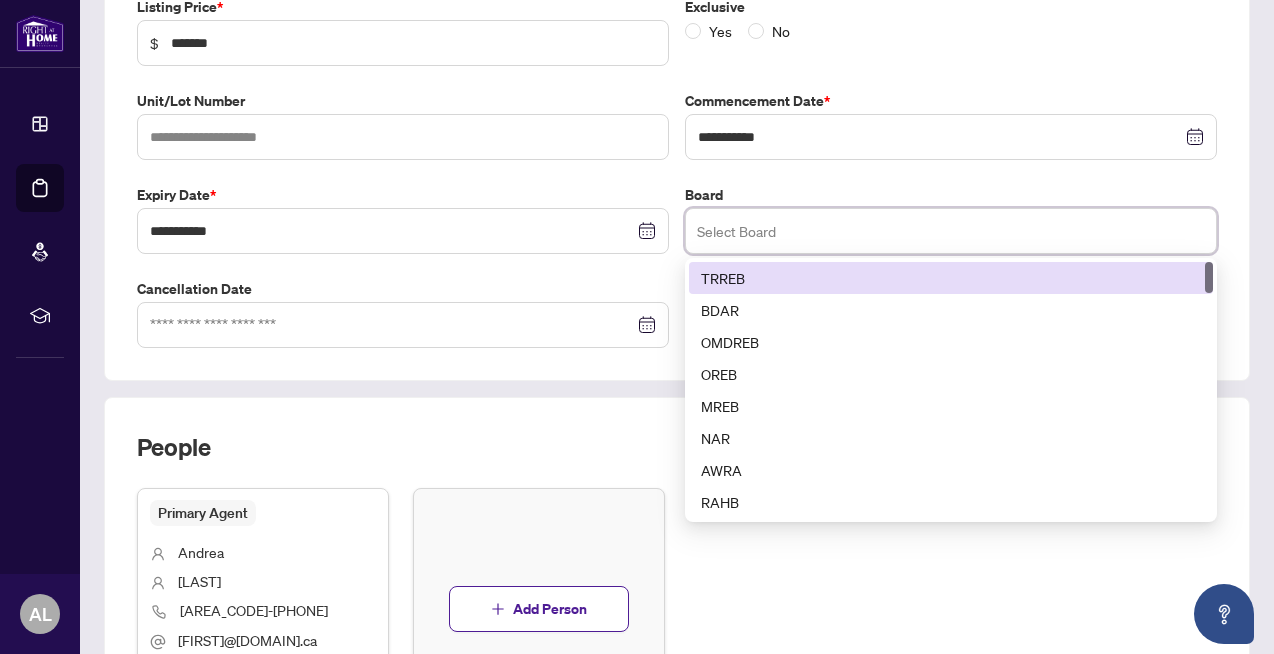 click on "TRREB" at bounding box center (951, 278) 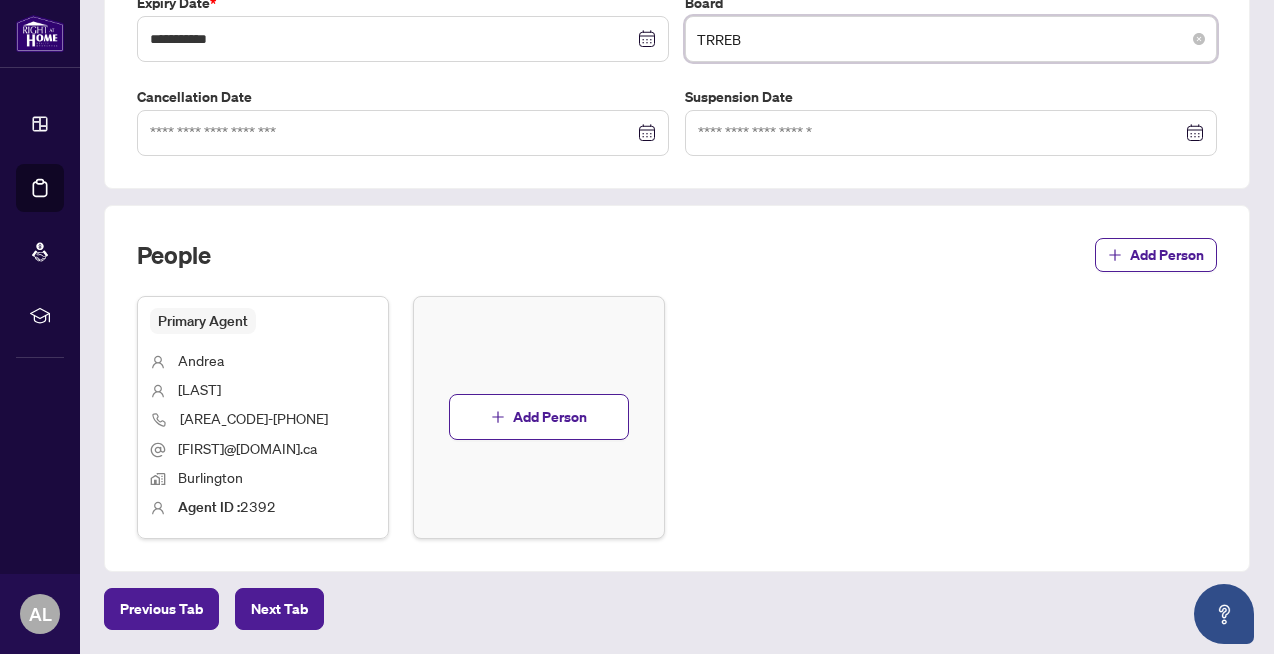 scroll, scrollTop: 567, scrollLeft: 0, axis: vertical 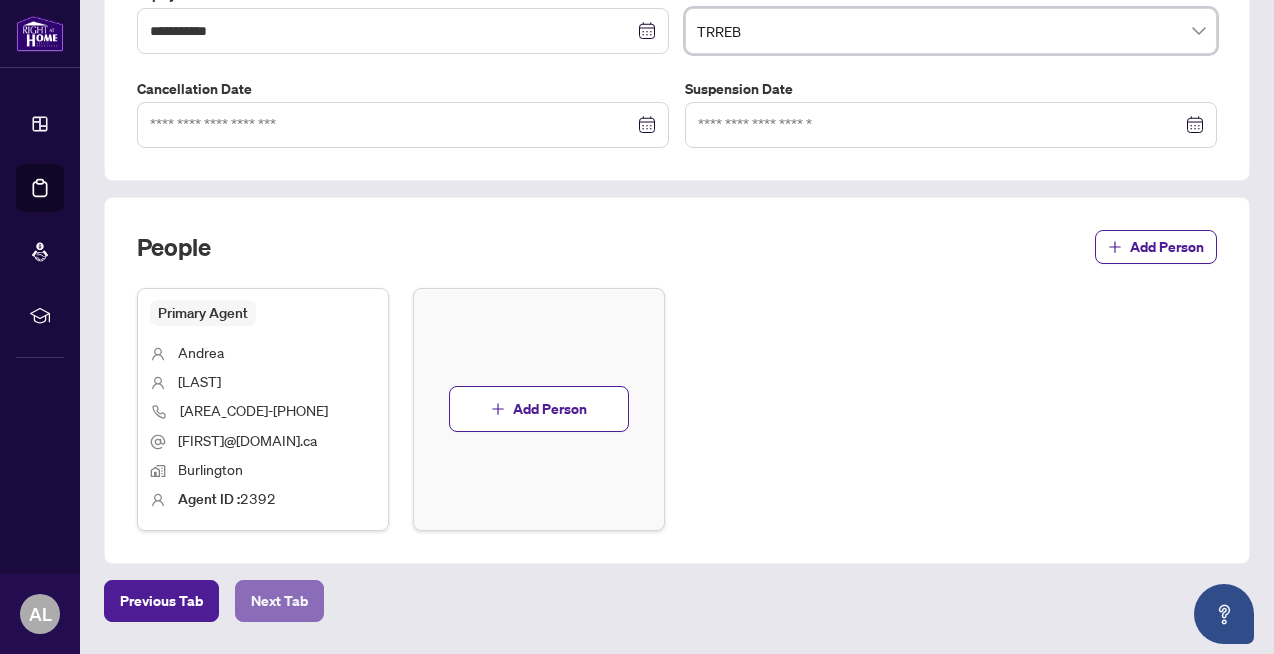 click on "Next Tab" at bounding box center [279, 601] 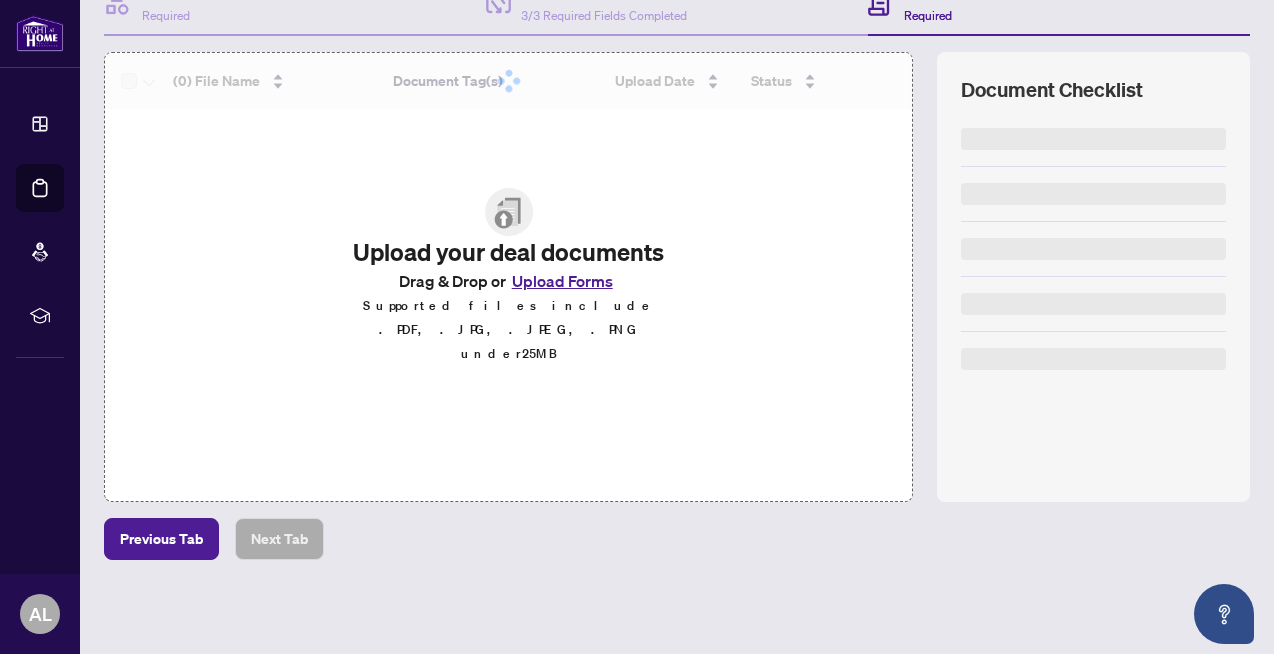 scroll, scrollTop: 220, scrollLeft: 0, axis: vertical 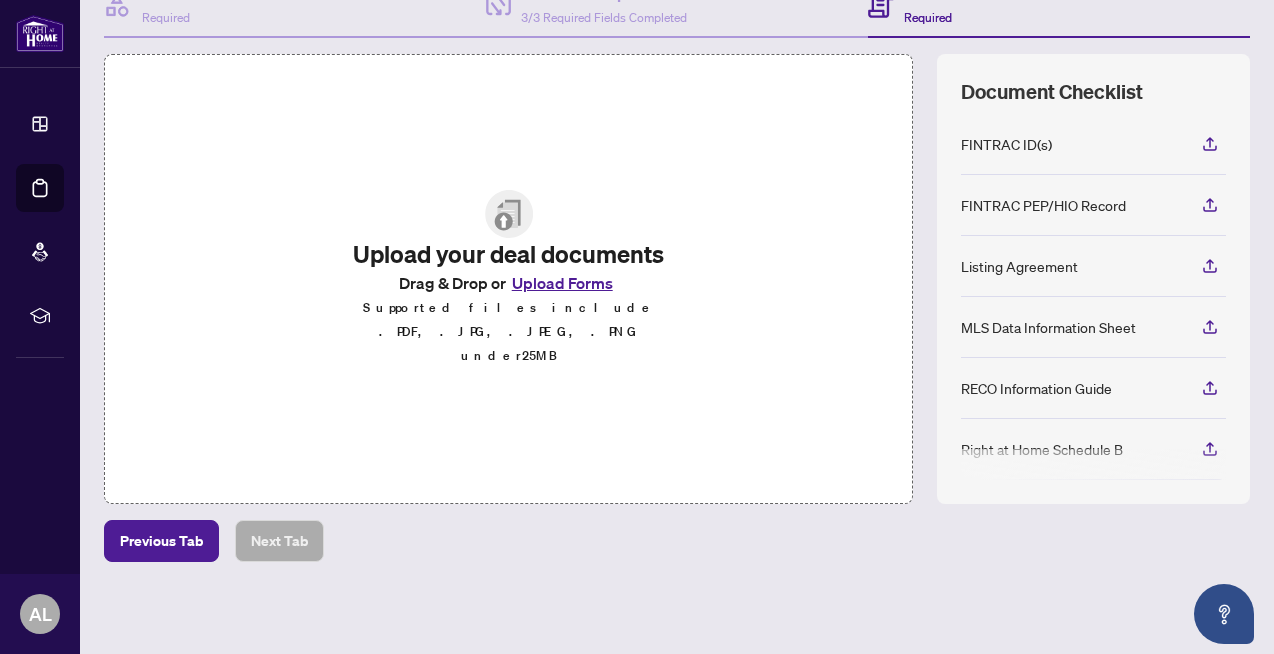click on "Upload Forms" at bounding box center [562, 283] 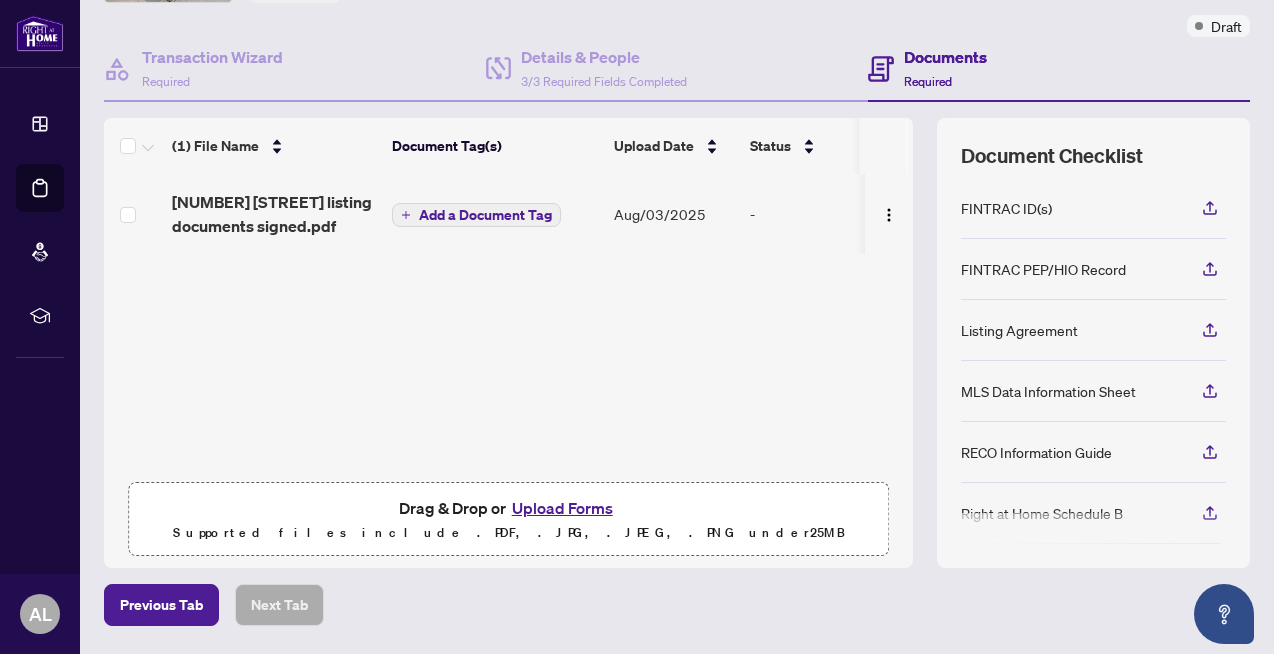 scroll, scrollTop: 155, scrollLeft: 0, axis: vertical 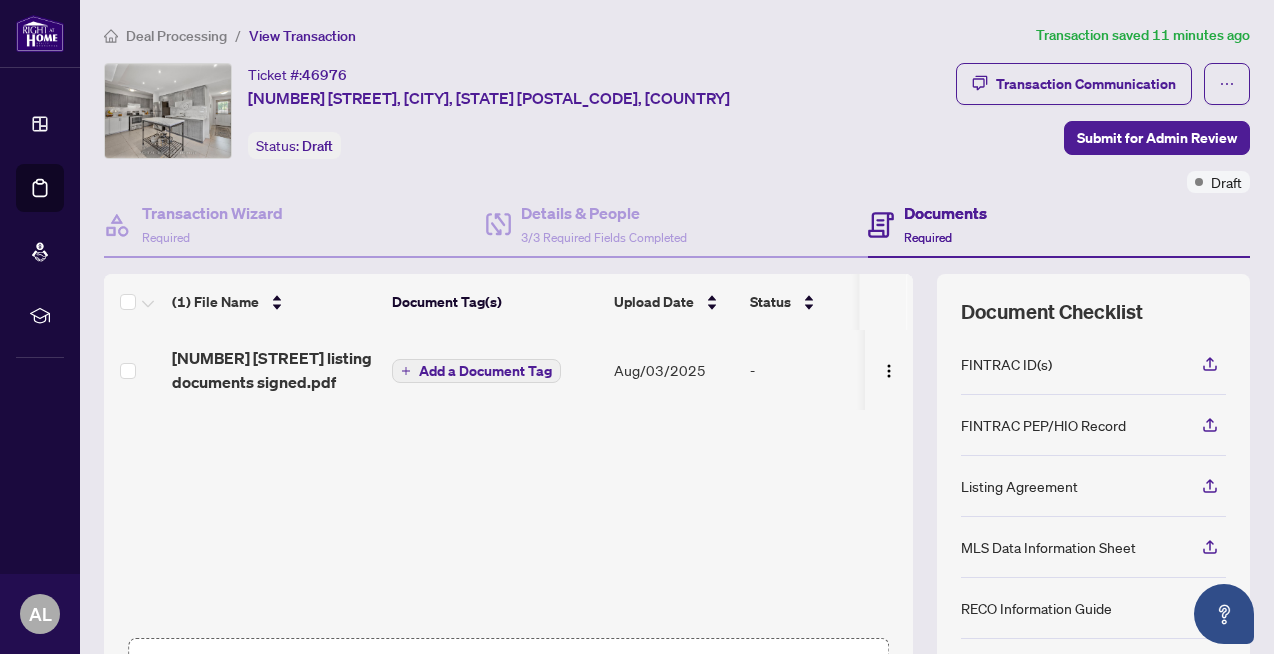 click on "Documents Required" at bounding box center (945, 224) 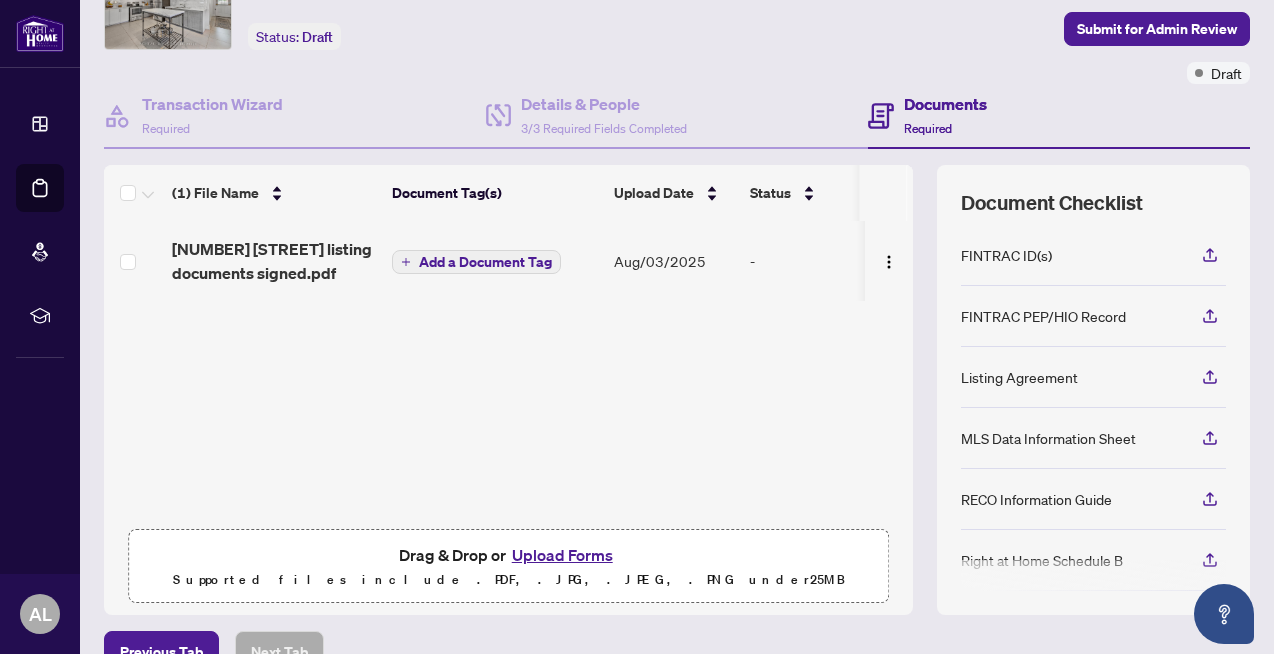 scroll, scrollTop: 0, scrollLeft: 0, axis: both 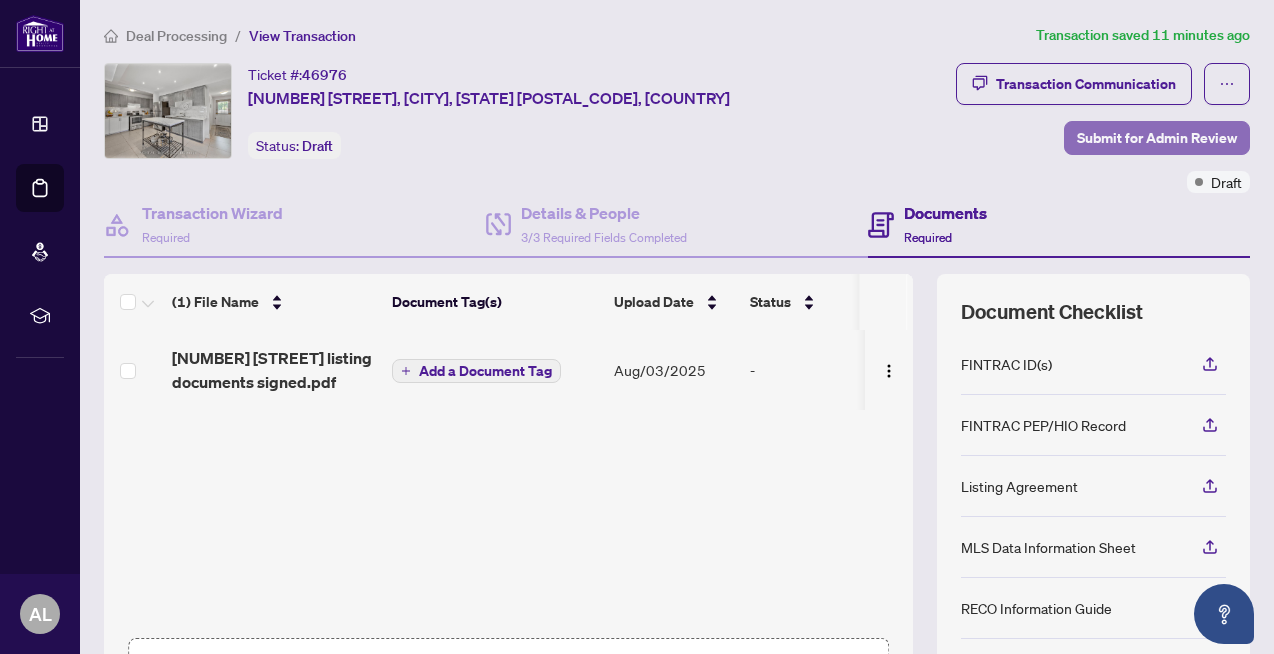 click on "Submit for Admin Review" at bounding box center (1157, 138) 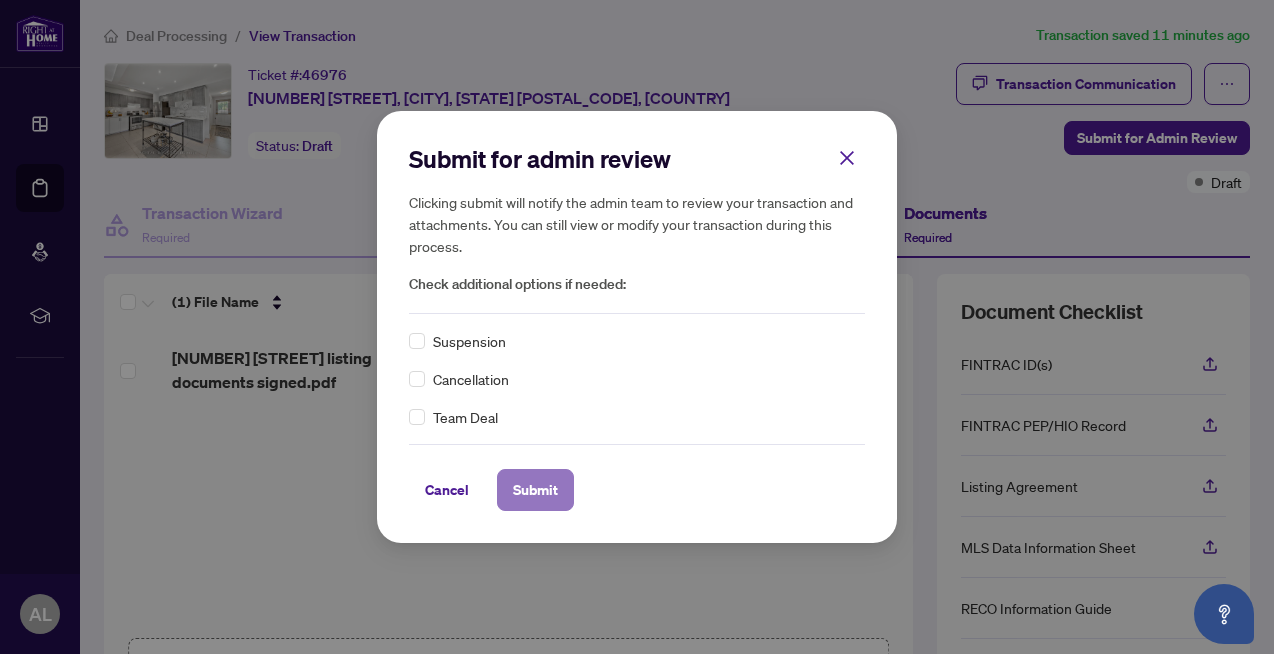click on "Submit" at bounding box center [535, 490] 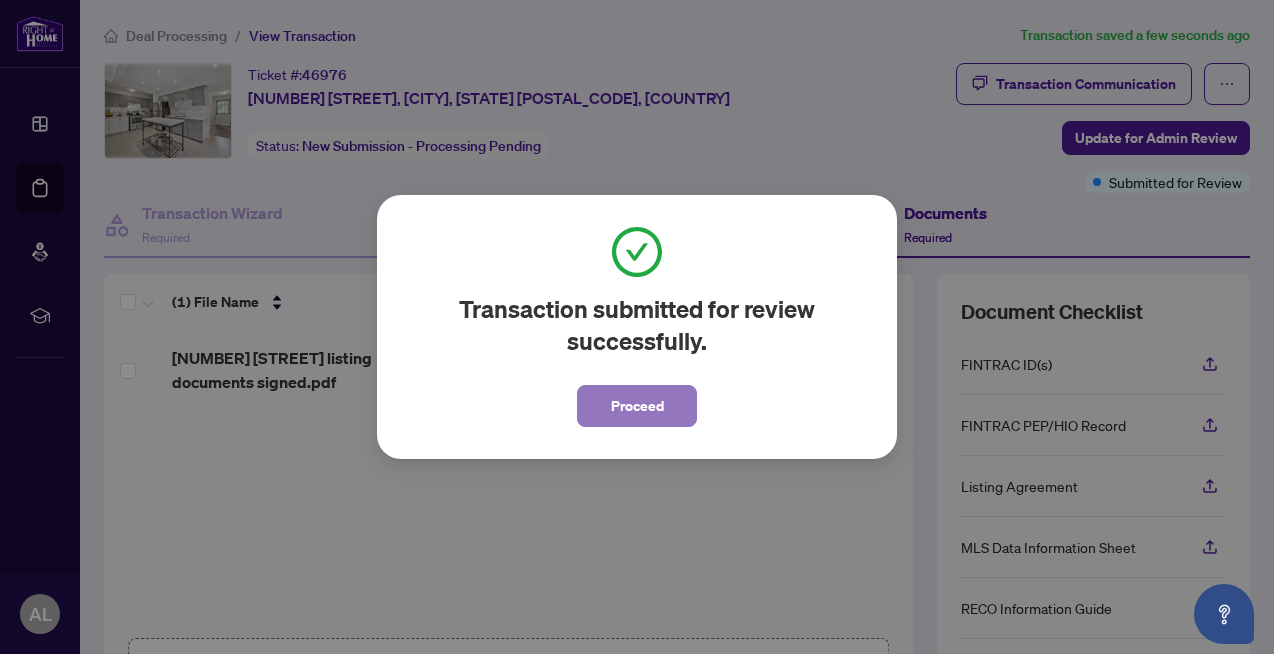 click on "Proceed" at bounding box center [637, 406] 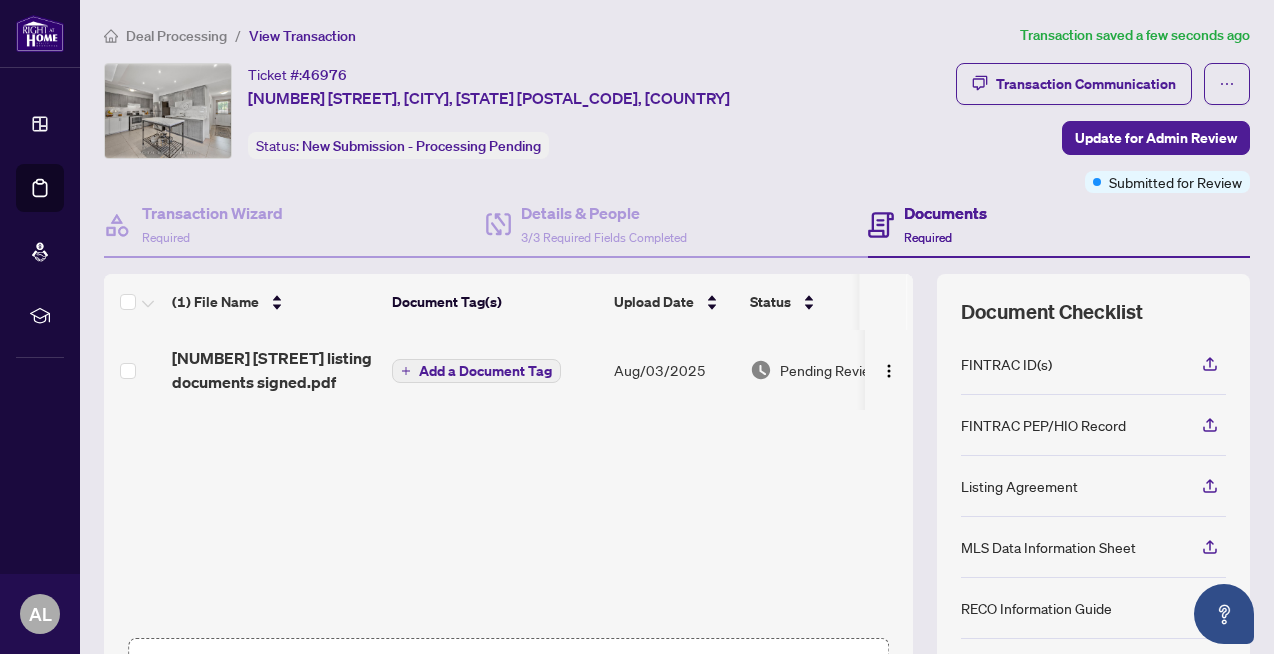 scroll, scrollTop: 220, scrollLeft: 0, axis: vertical 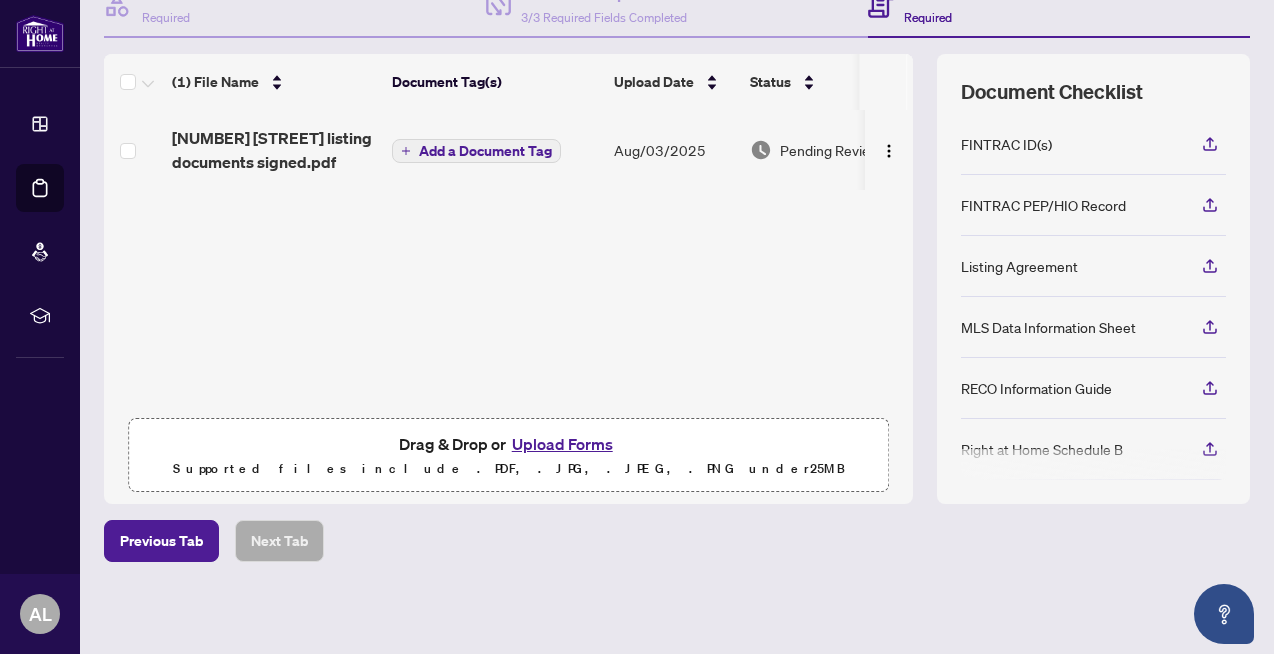 click on "Upload Forms" at bounding box center (562, 444) 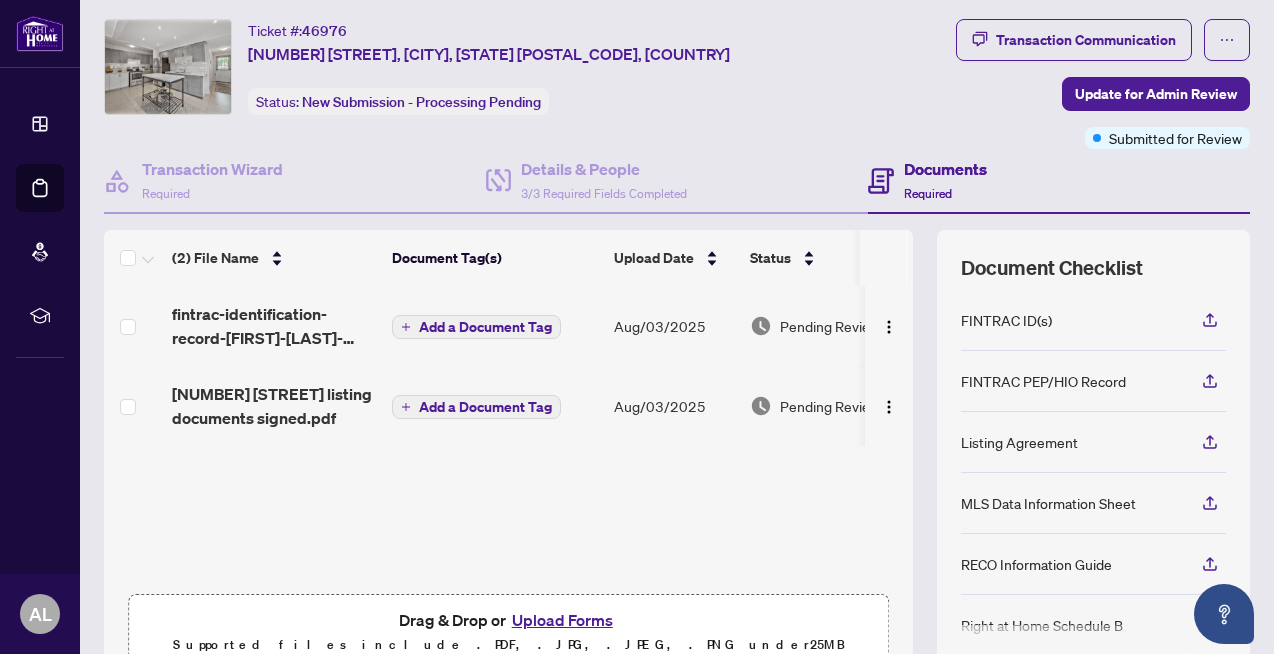 scroll, scrollTop: 11, scrollLeft: 0, axis: vertical 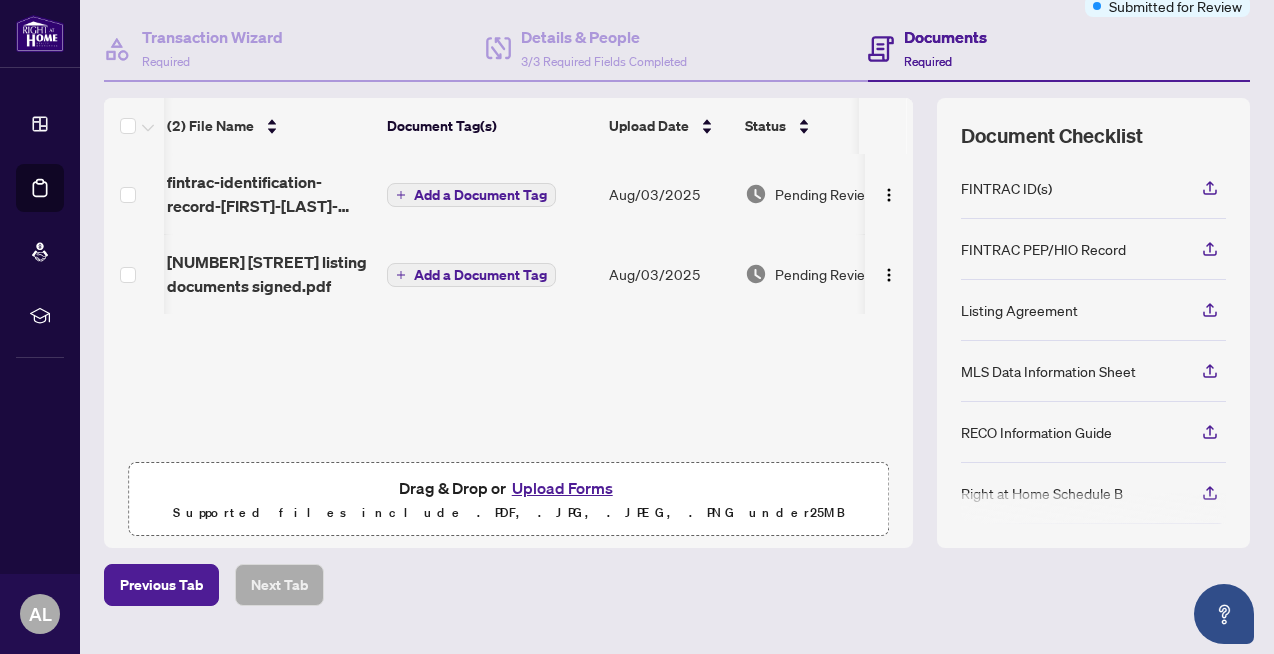 click on "Upload Forms" at bounding box center [562, 488] 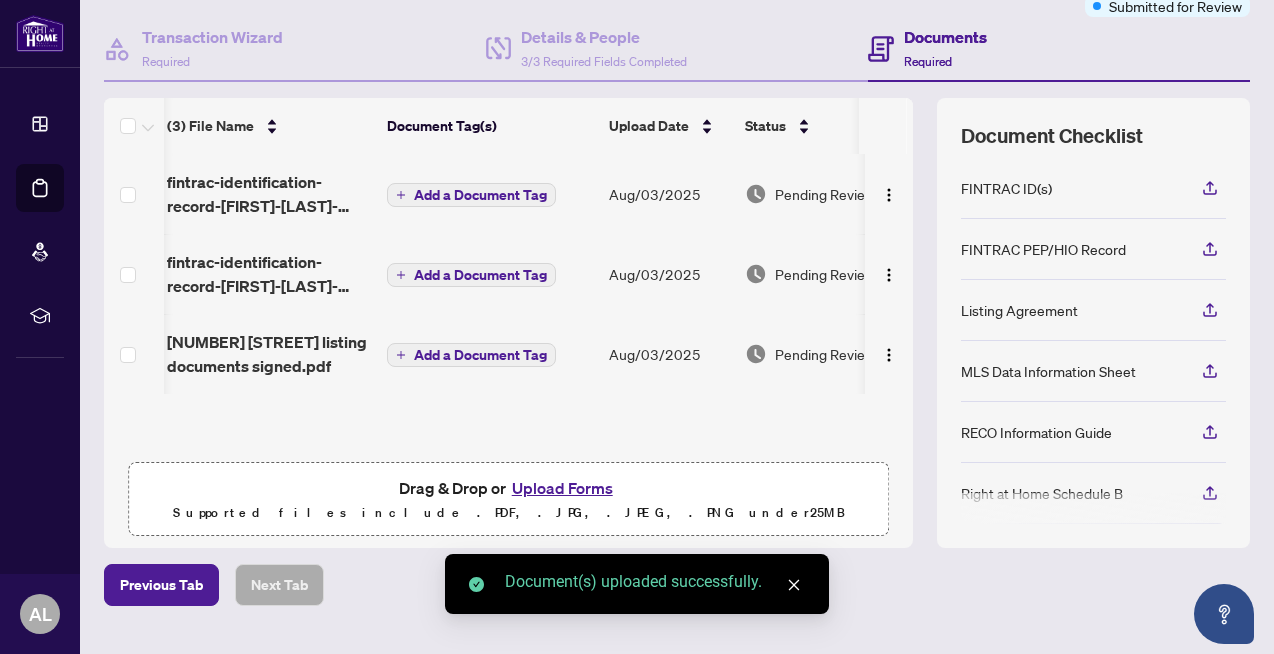 click on "Upload Forms" at bounding box center [562, 488] 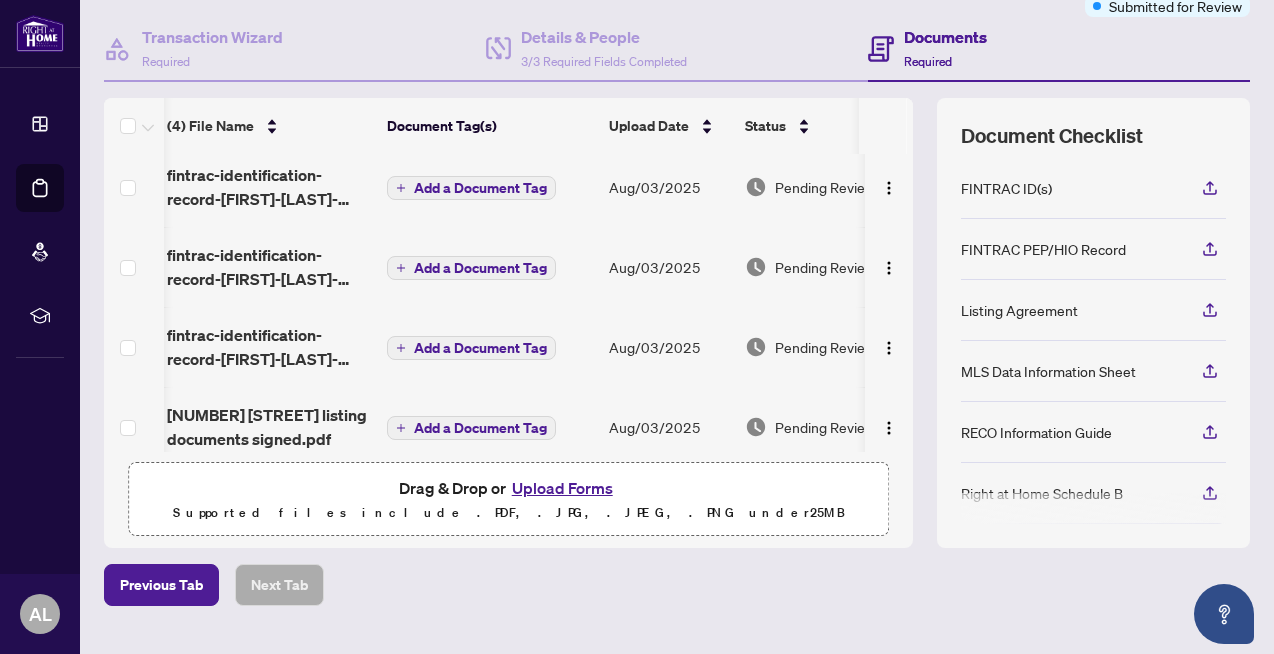 scroll, scrollTop: 0, scrollLeft: 5, axis: horizontal 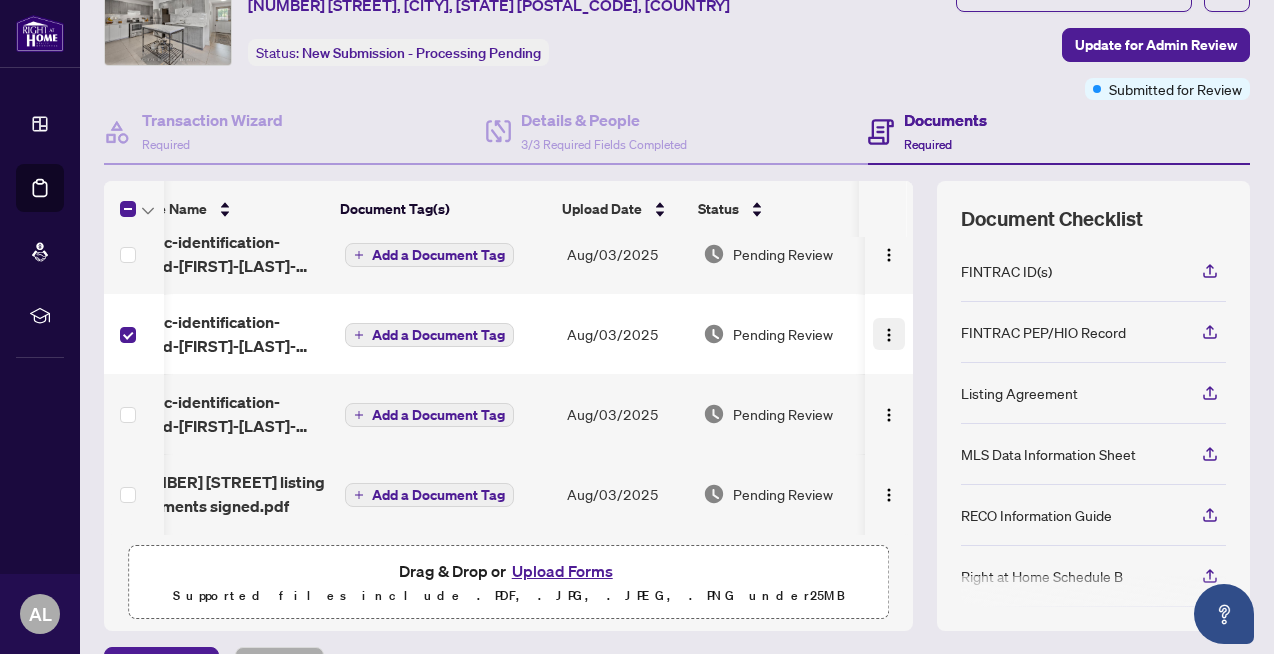 click at bounding box center [889, 335] 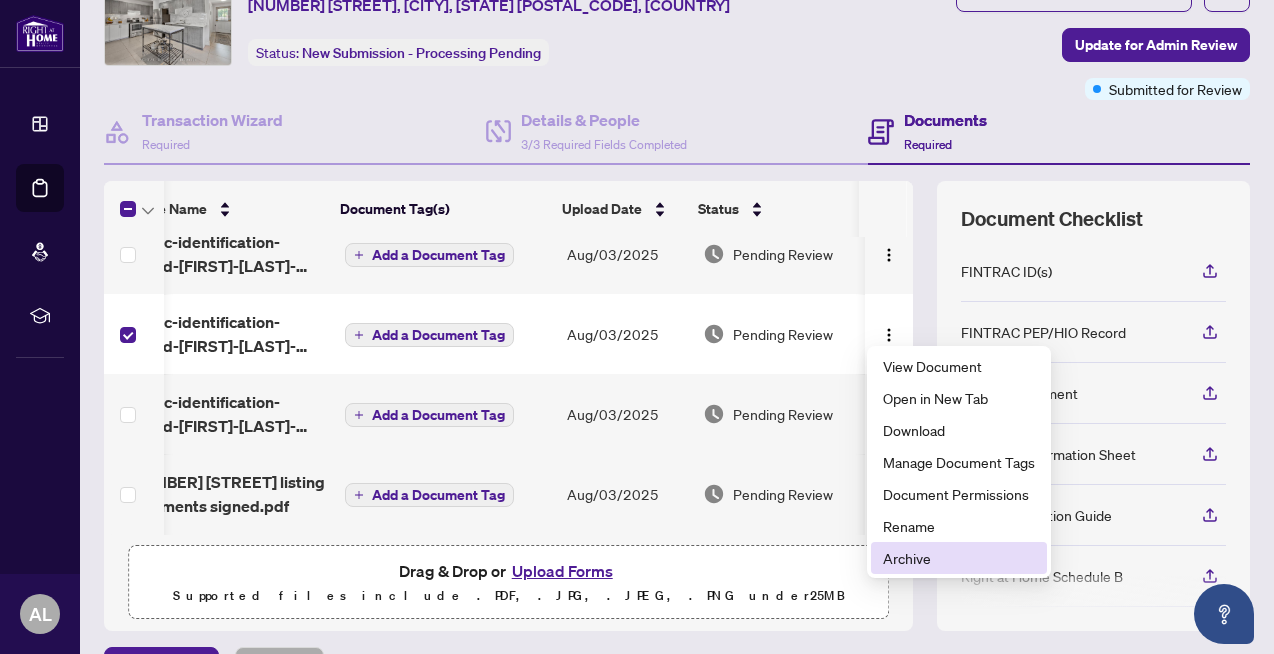 click on "Archive" at bounding box center (959, 558) 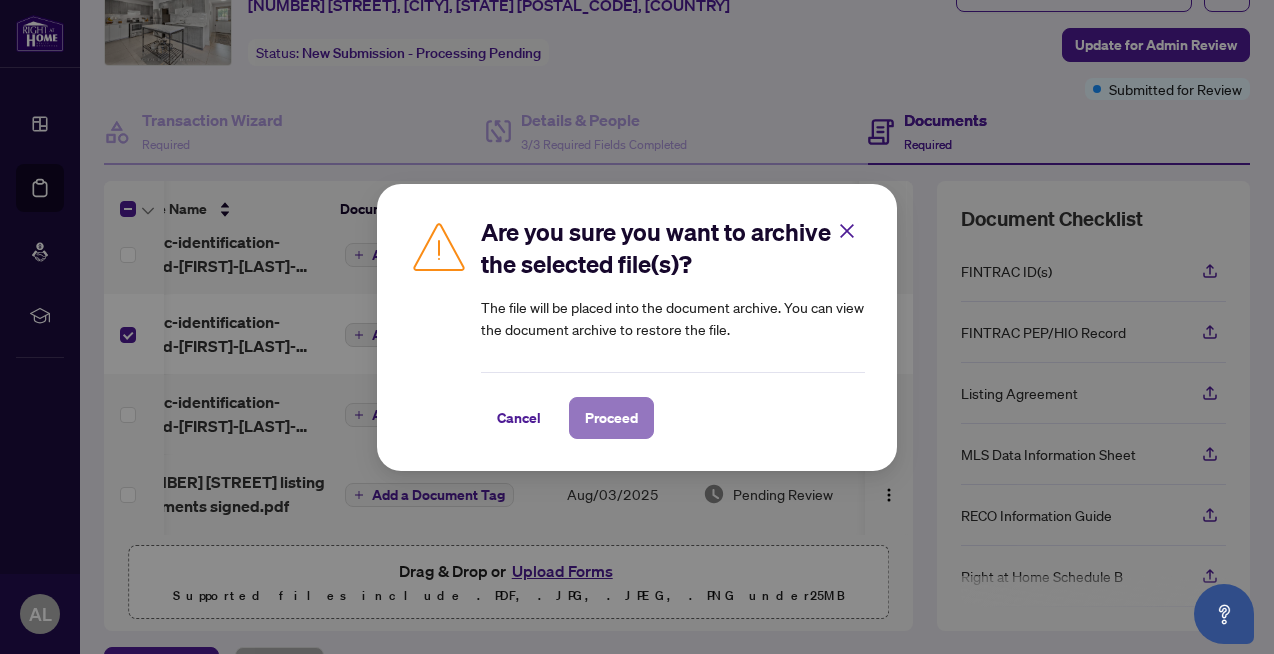 click on "Proceed" at bounding box center (611, 418) 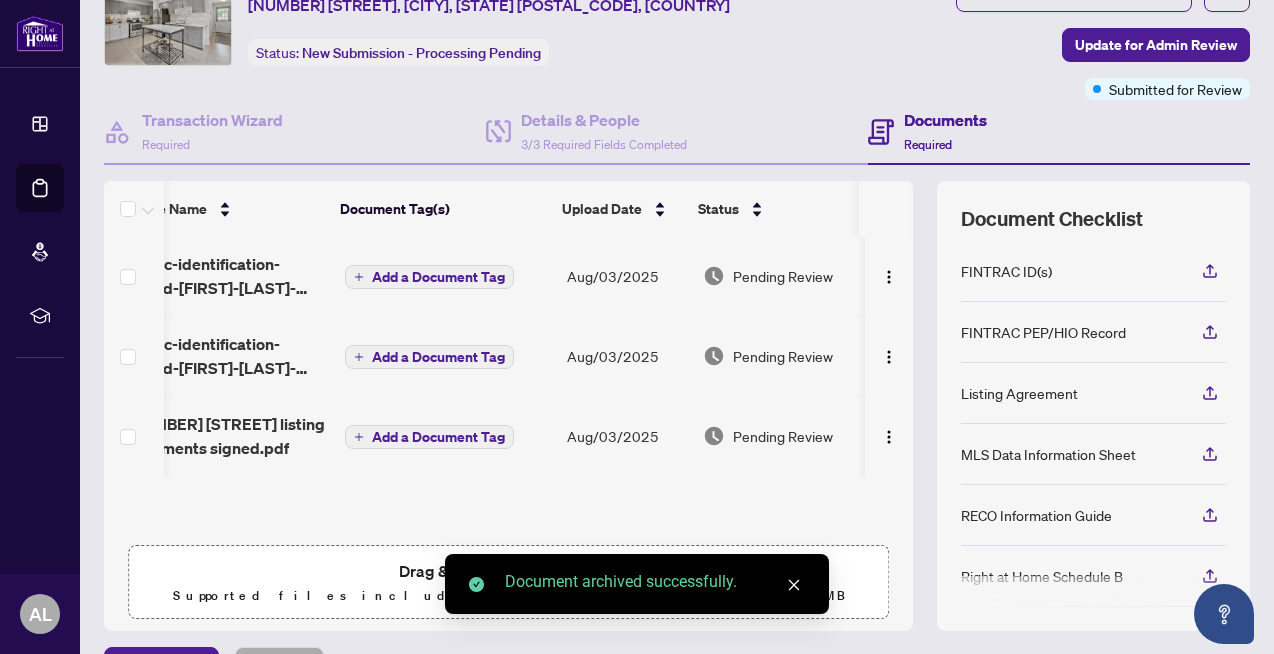 scroll, scrollTop: 1, scrollLeft: 52, axis: both 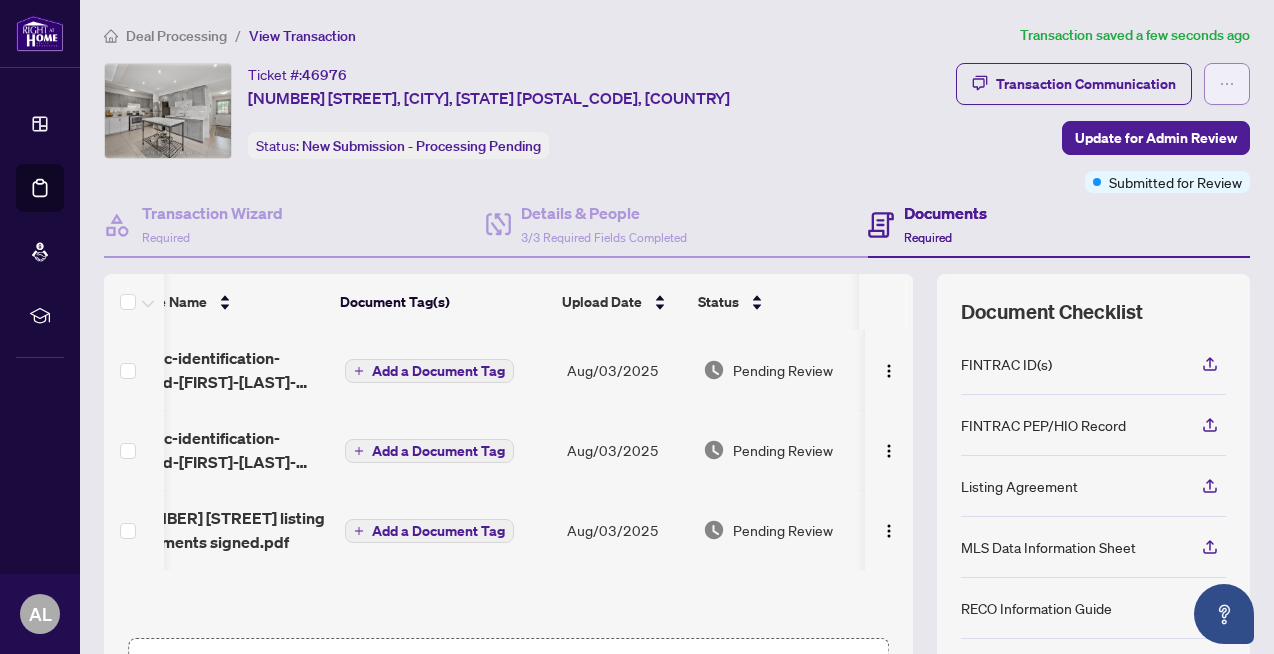 click 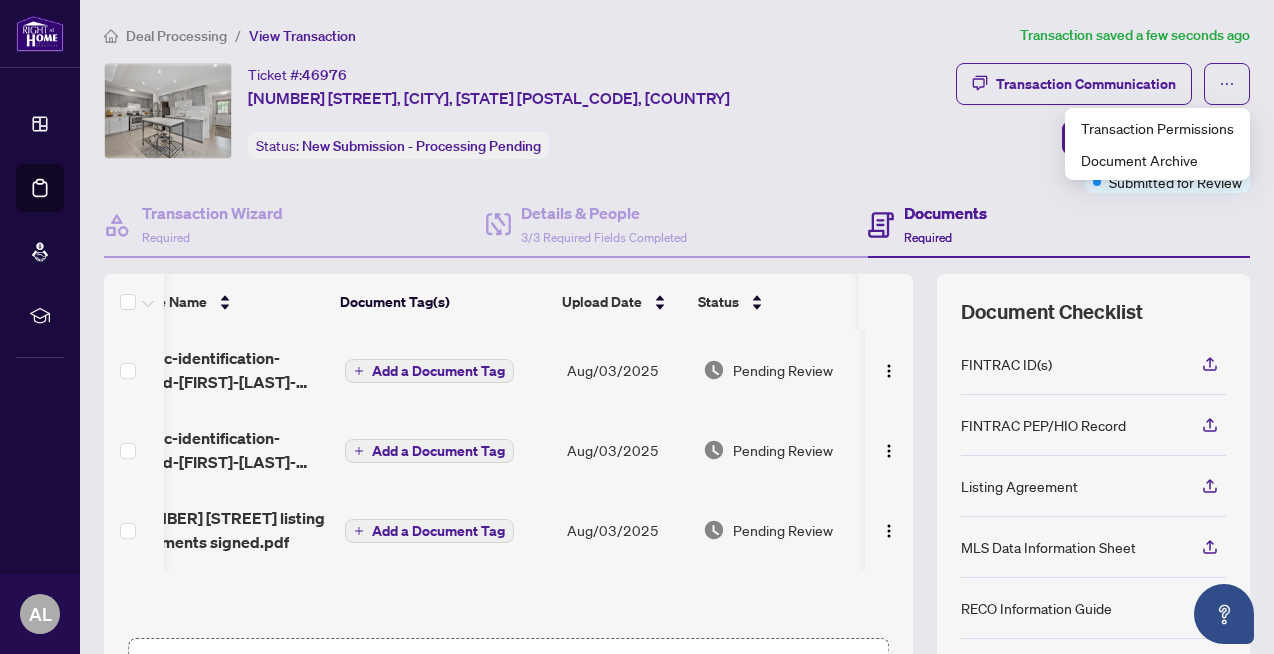 click on "Transaction Communication Update for Admin Review Submitted for Review" at bounding box center [1048, 128] 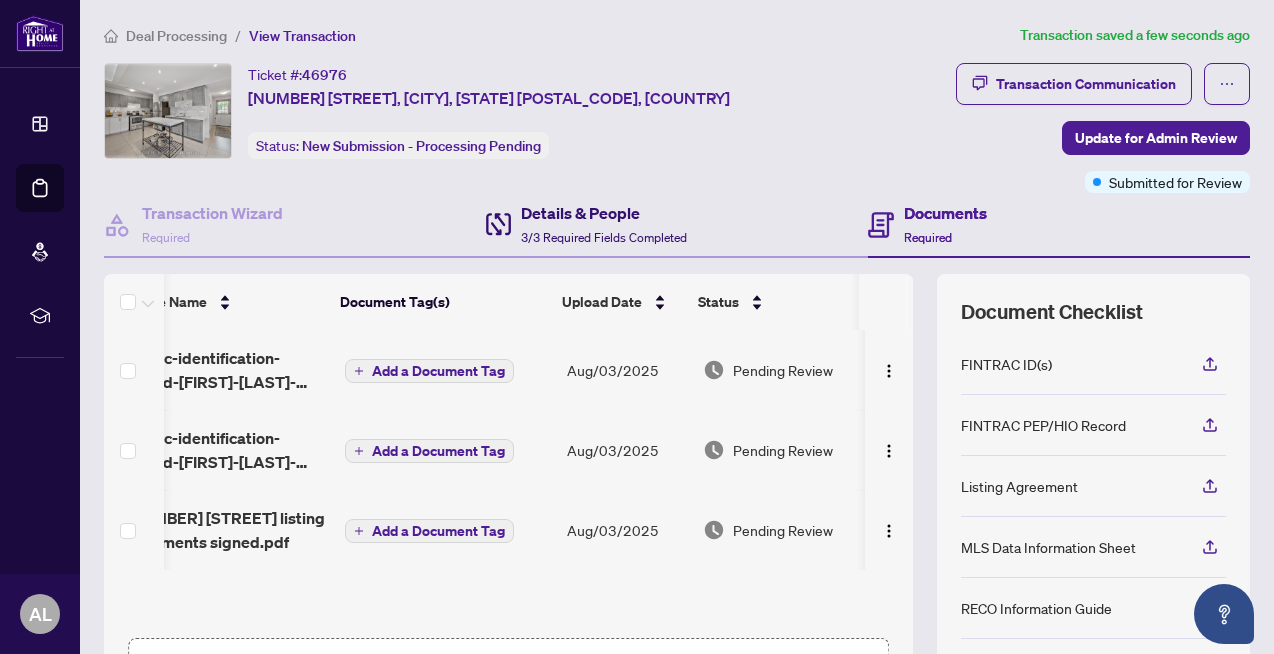 click on "Details & People" at bounding box center (604, 213) 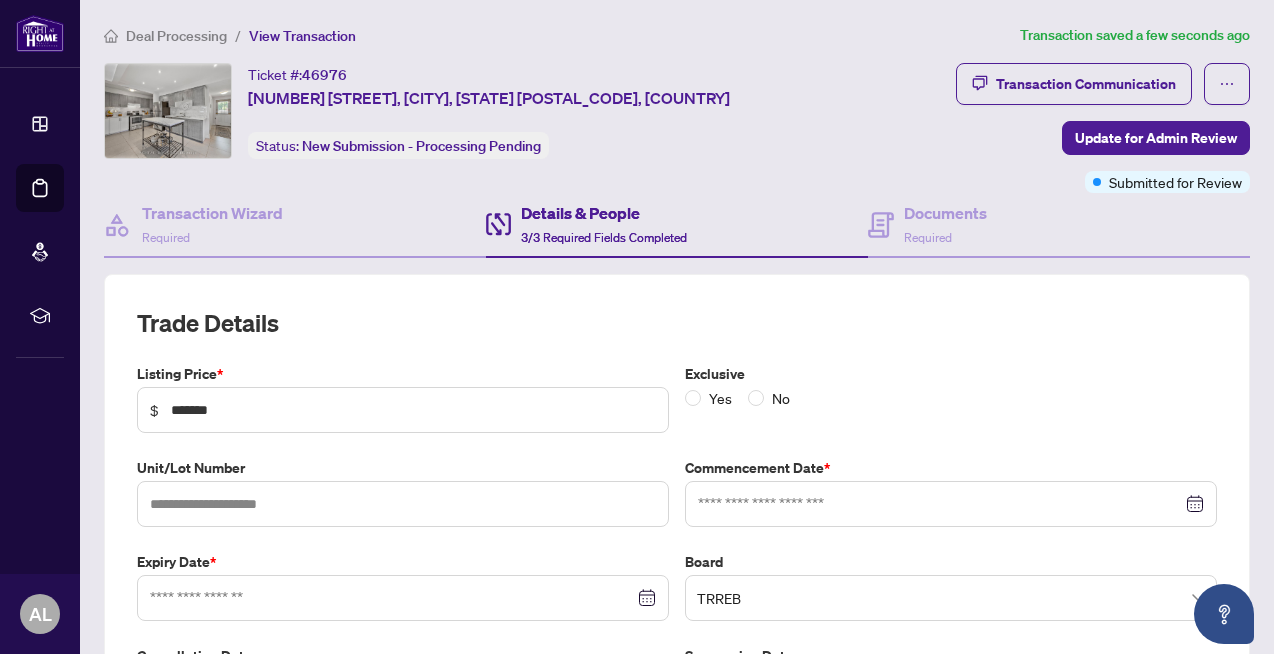 type on "**********" 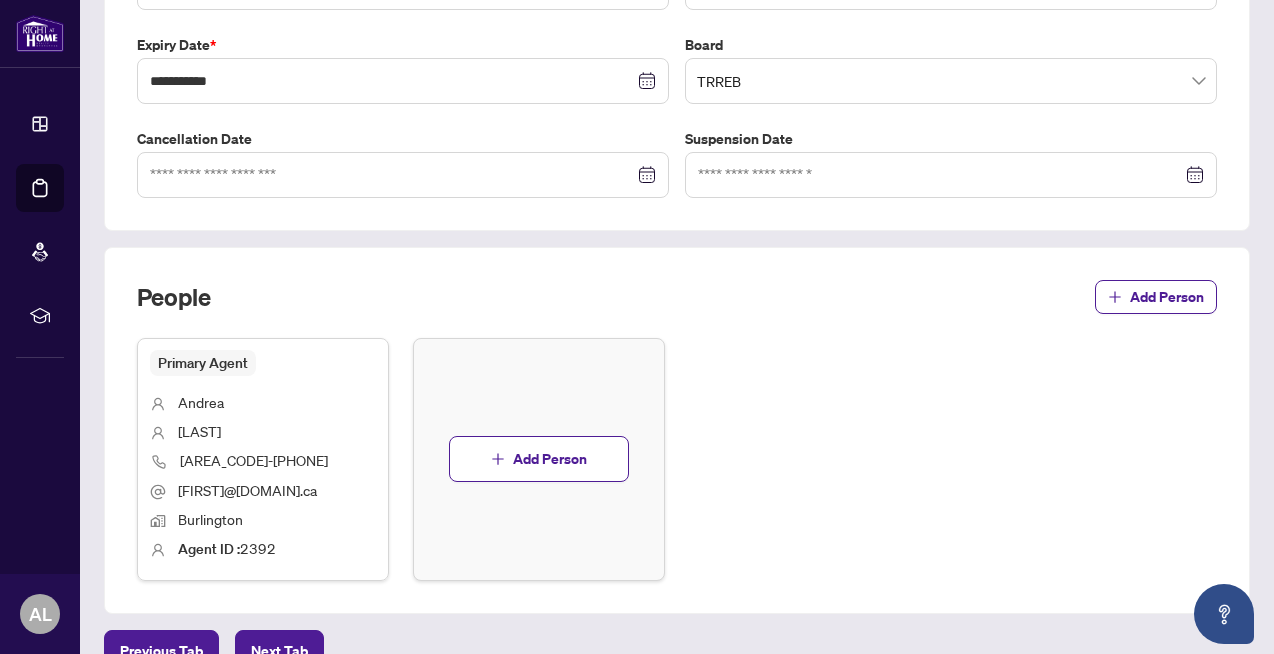 scroll, scrollTop: 626, scrollLeft: 0, axis: vertical 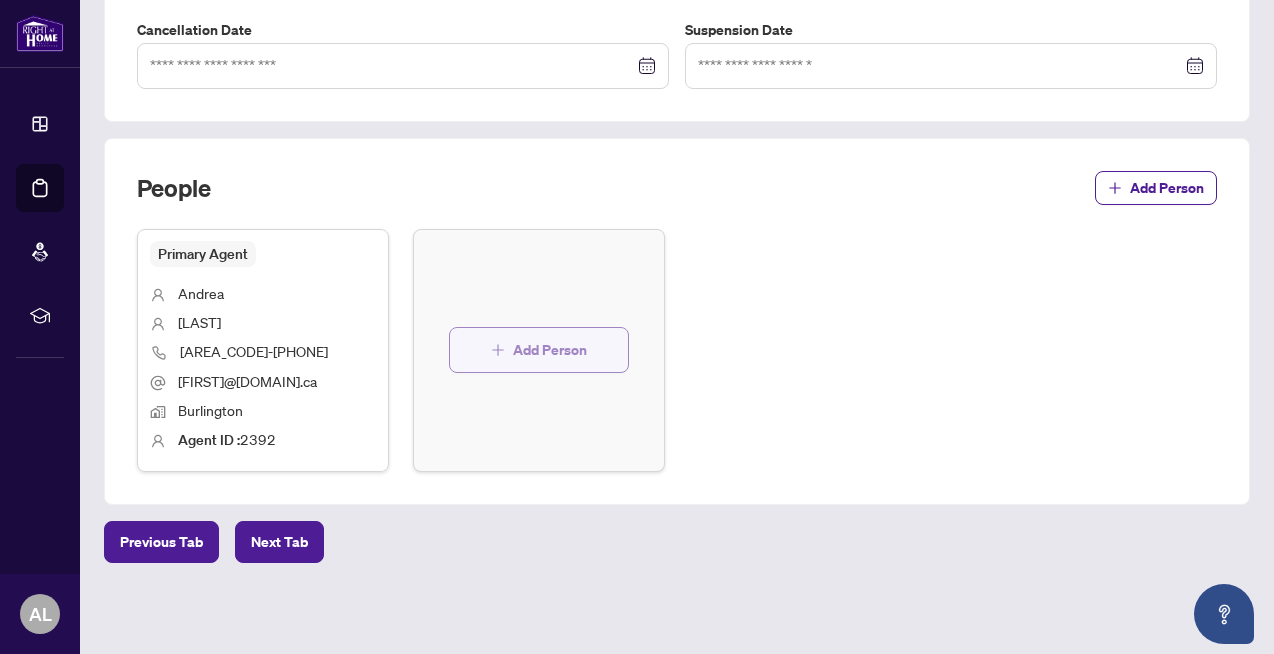 click on "Add Person" at bounding box center (550, 350) 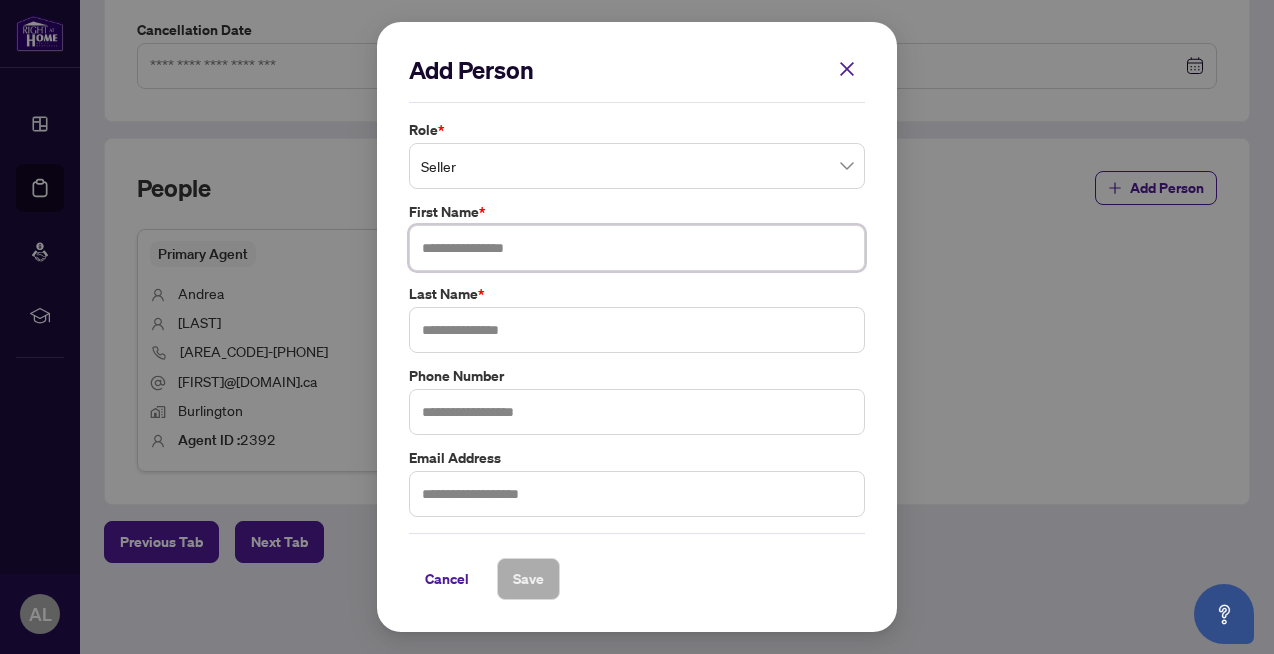 click at bounding box center [637, 248] 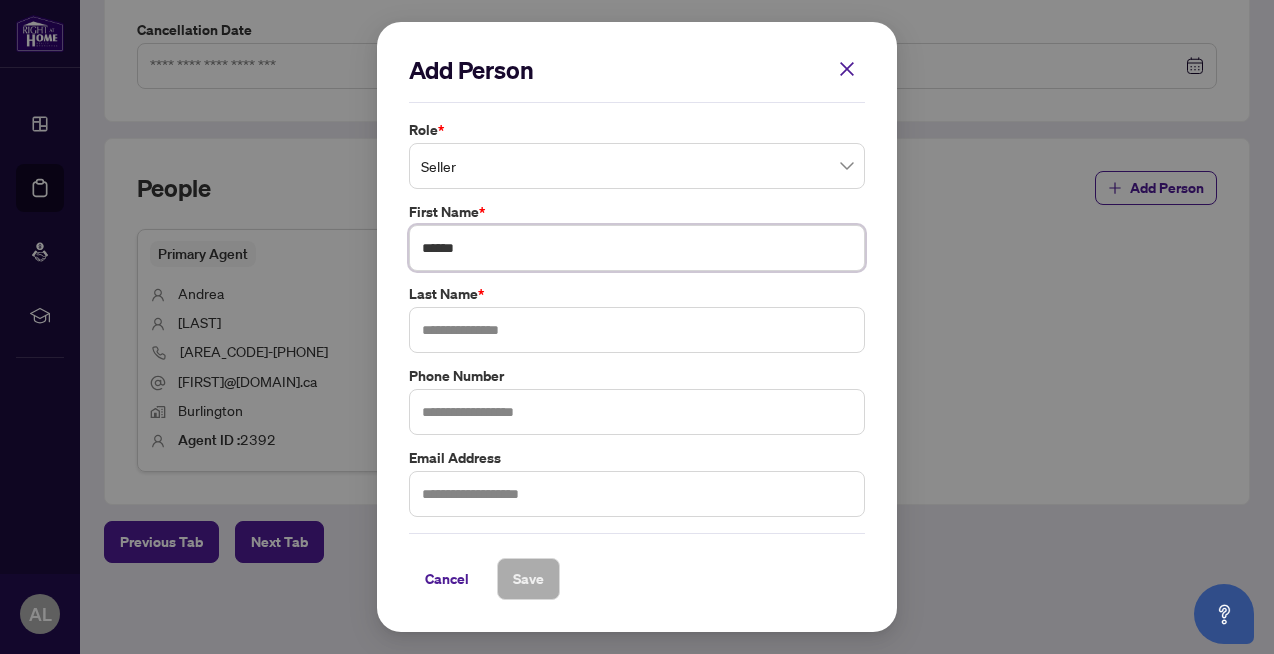 click on "******" at bounding box center [637, 248] 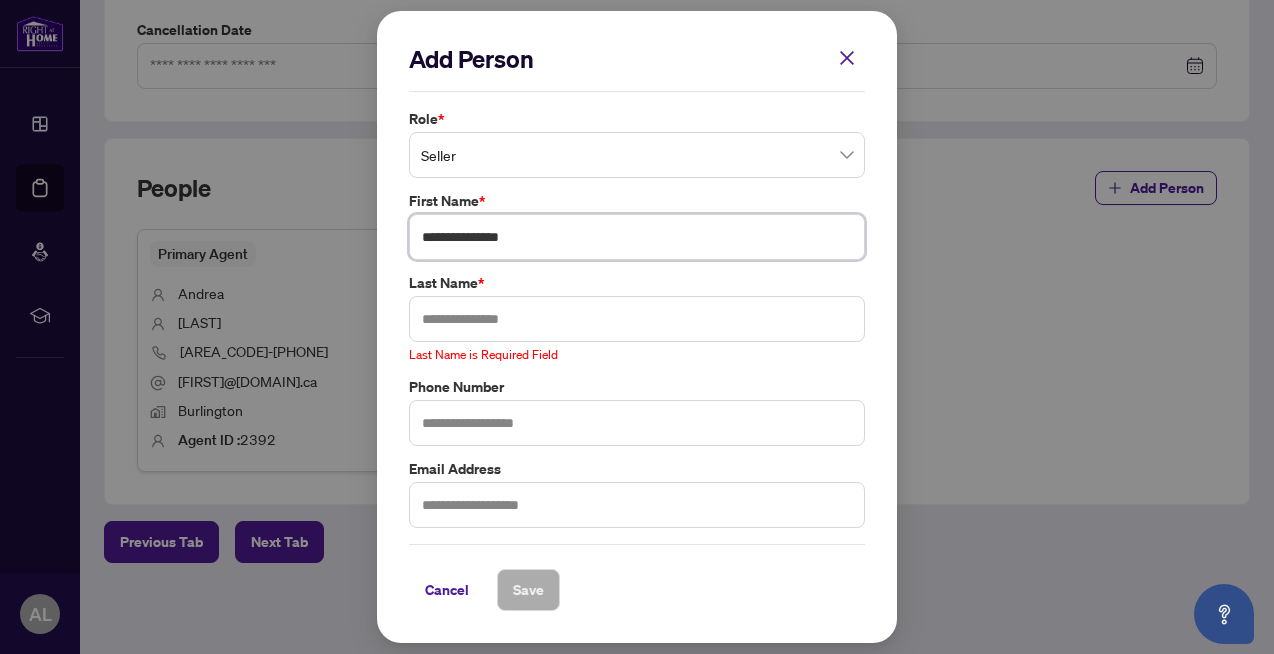 type on "**********" 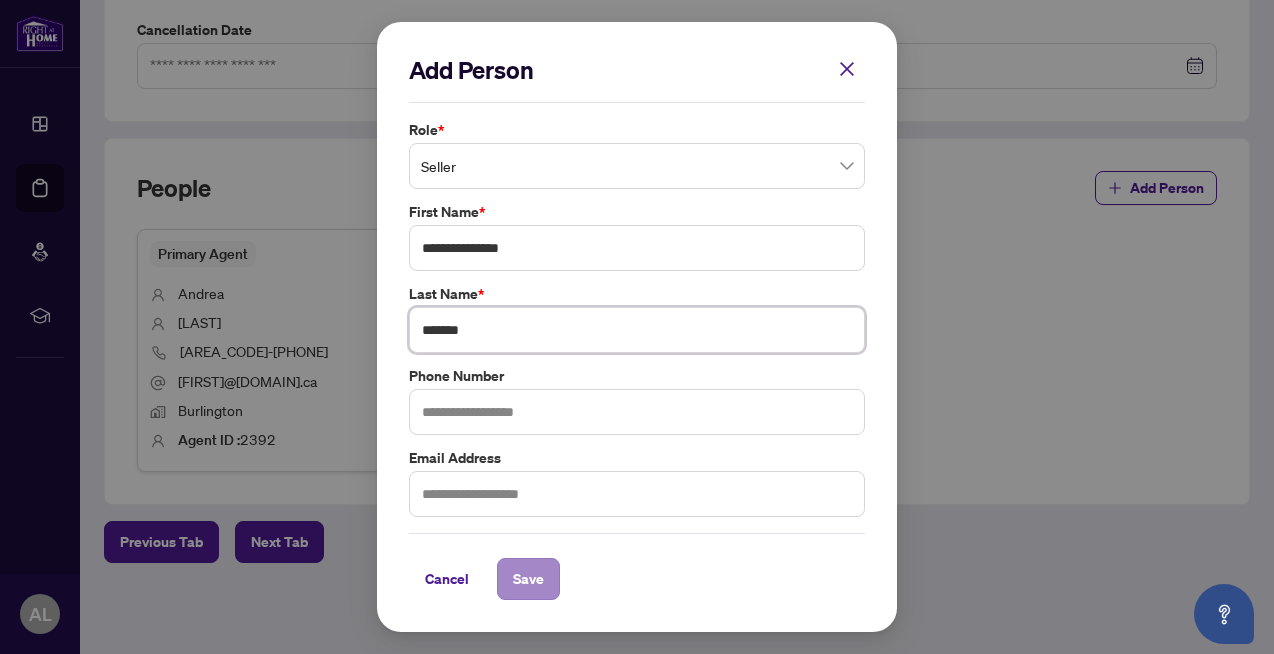 type on "*******" 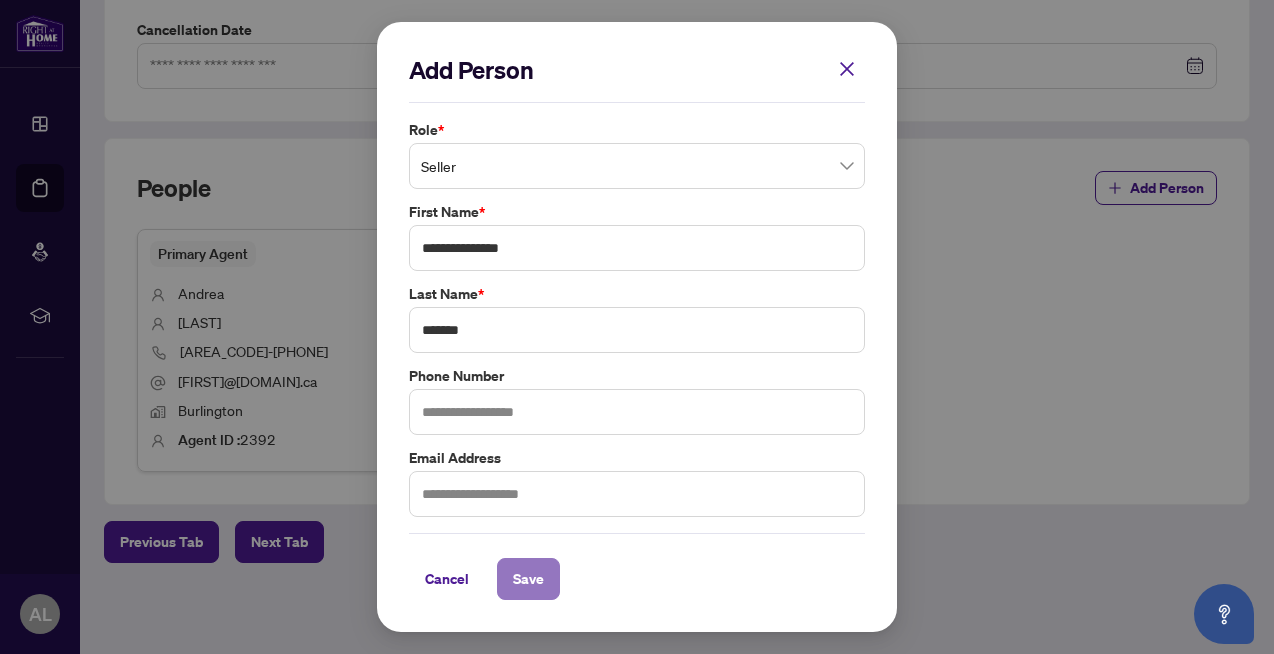 click on "Save" at bounding box center [528, 579] 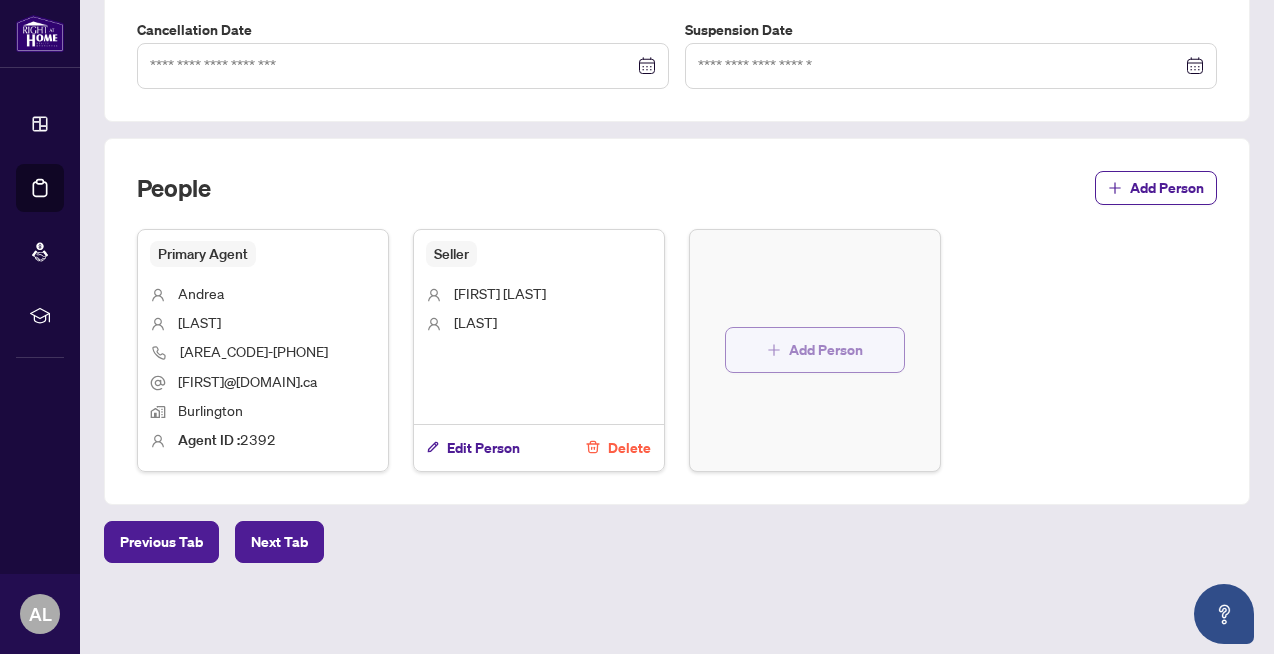 click on "Add Person" at bounding box center [826, 350] 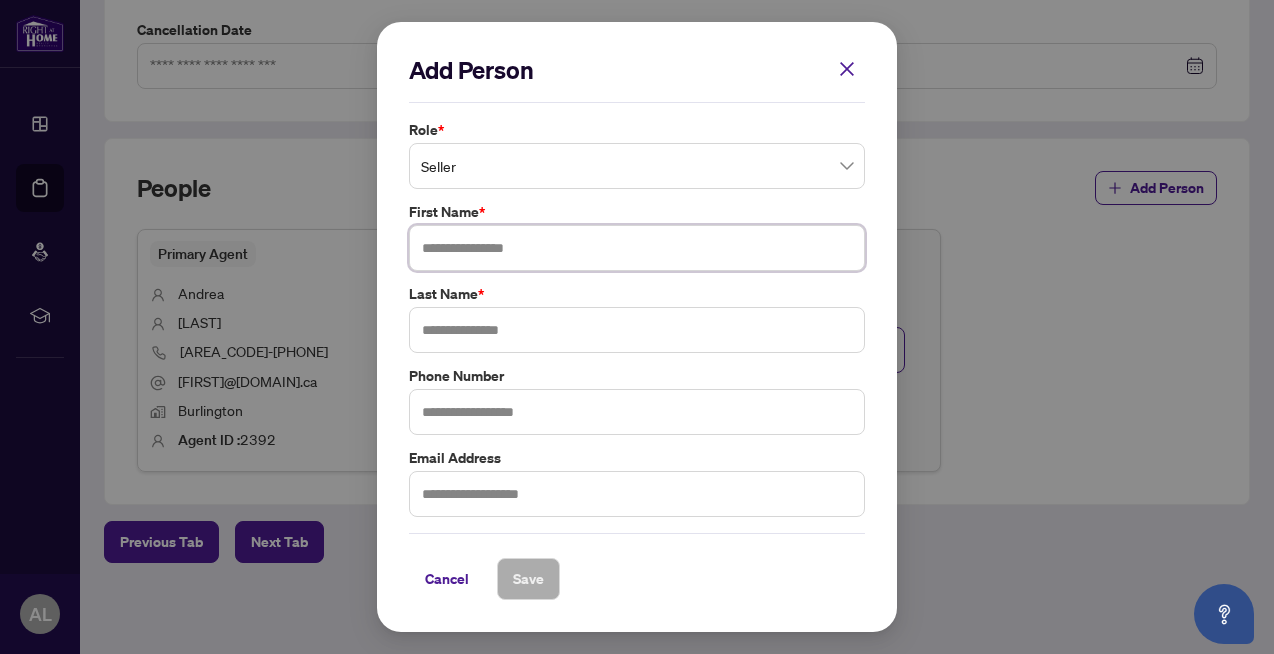 click at bounding box center [637, 248] 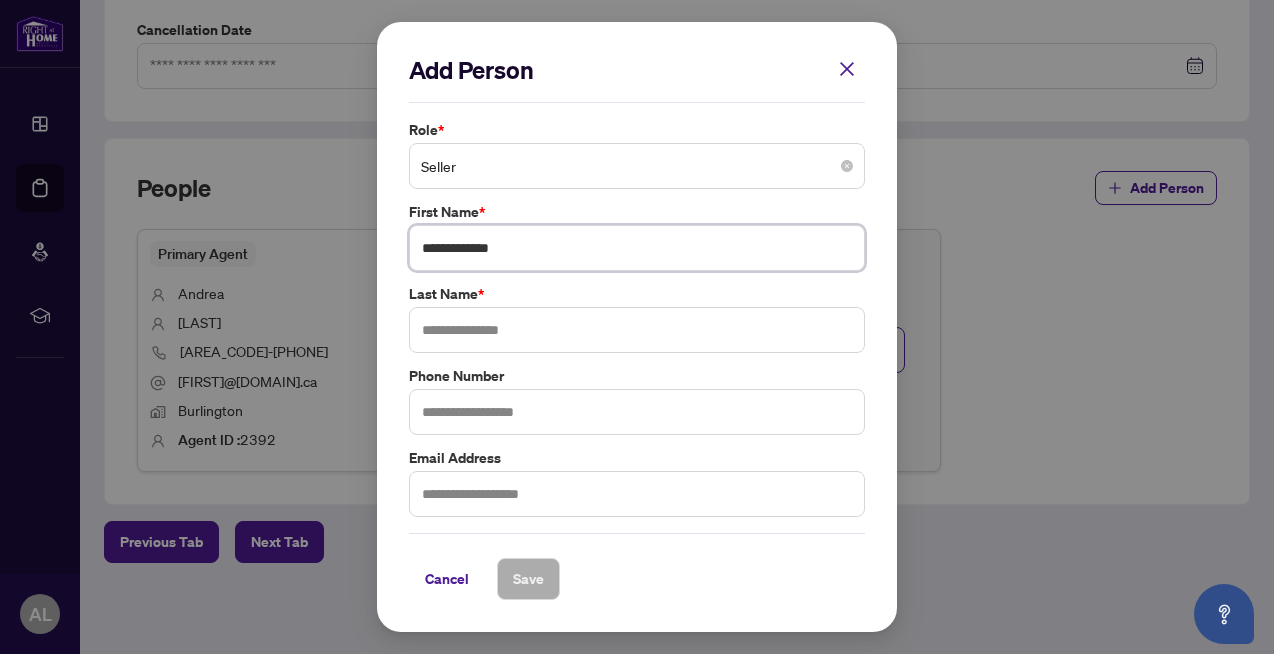 type on "**********" 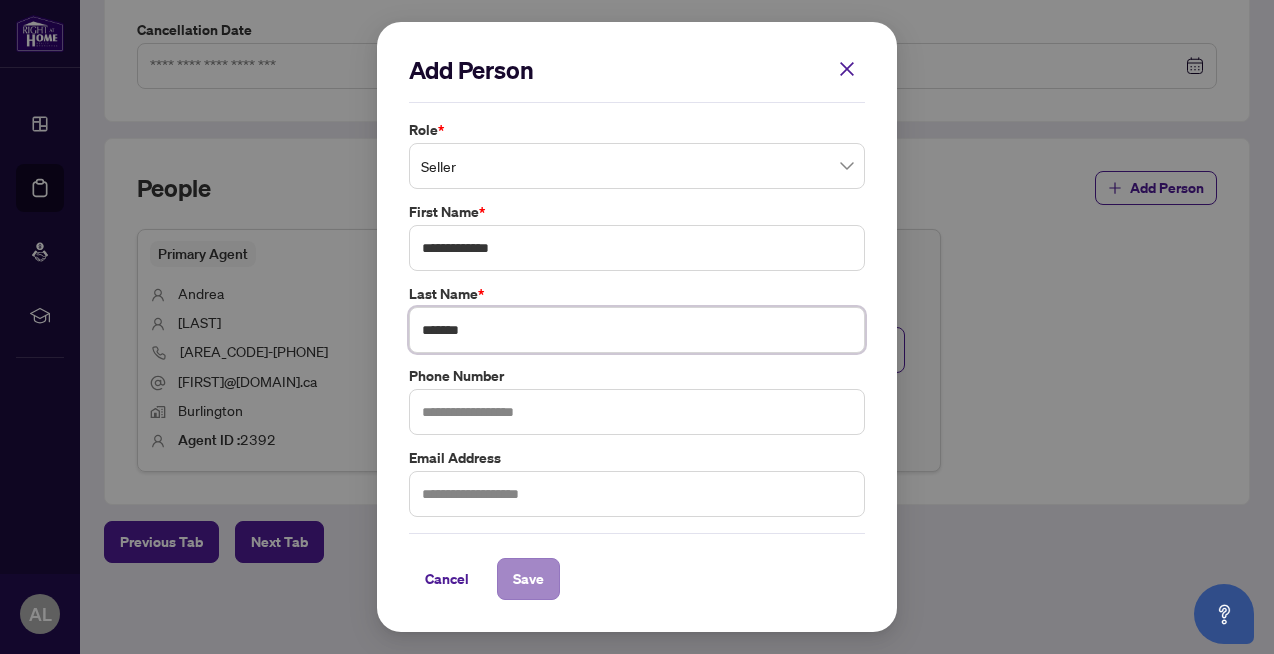 type on "*******" 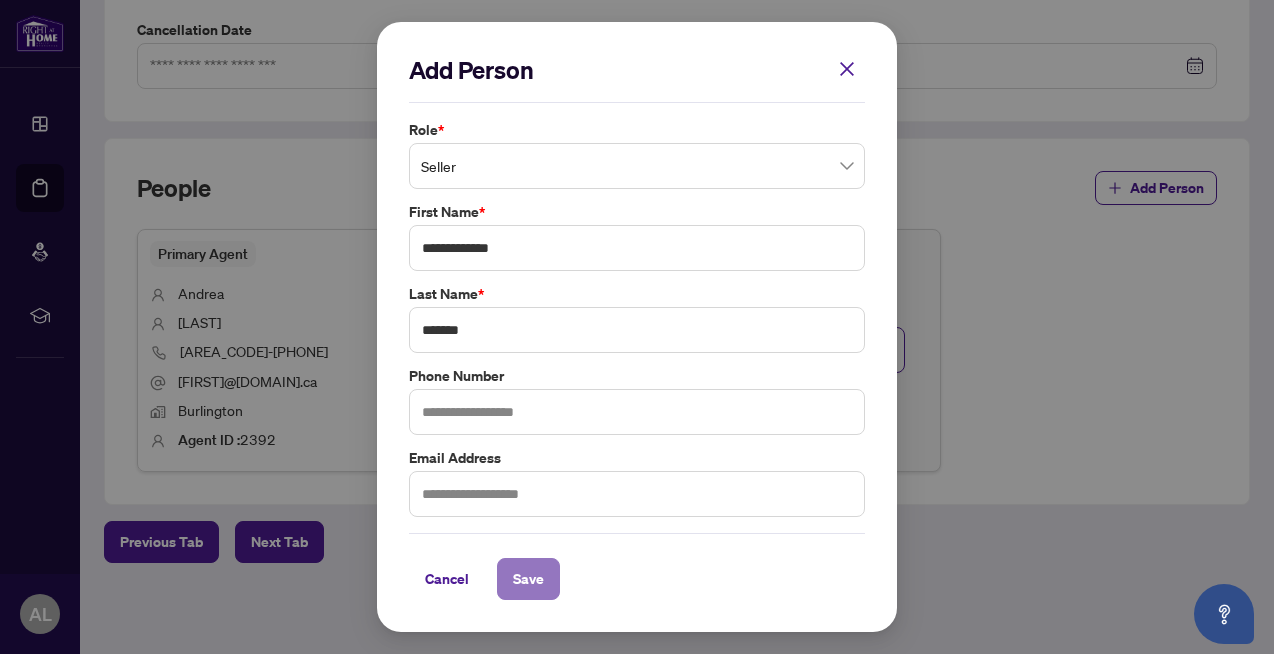 click on "Save" at bounding box center (528, 579) 